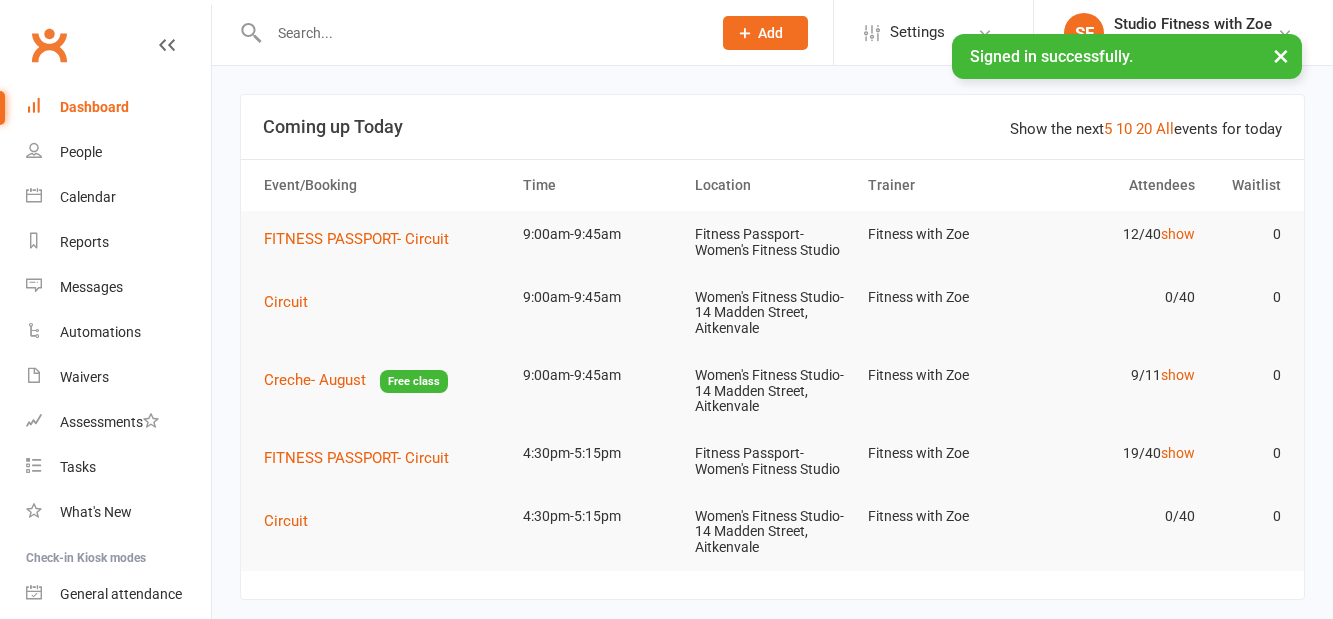 scroll, scrollTop: 0, scrollLeft: 0, axis: both 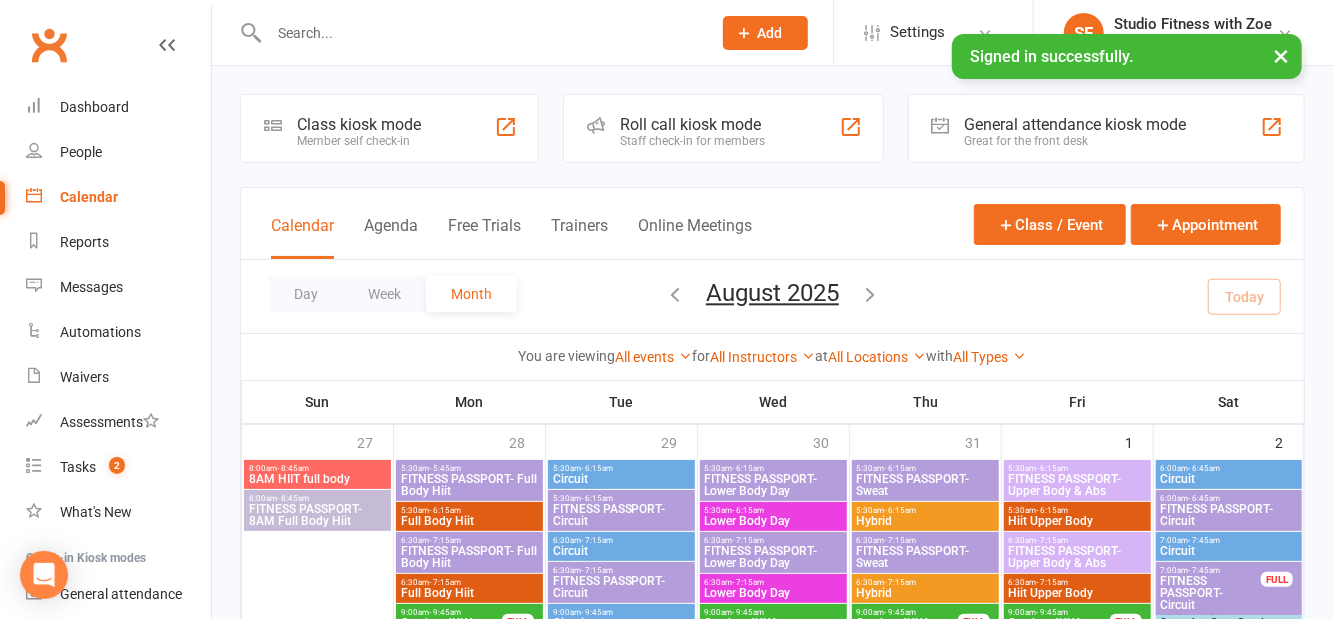 click on "Class kiosk mode Member self check-in" at bounding box center [389, 128] 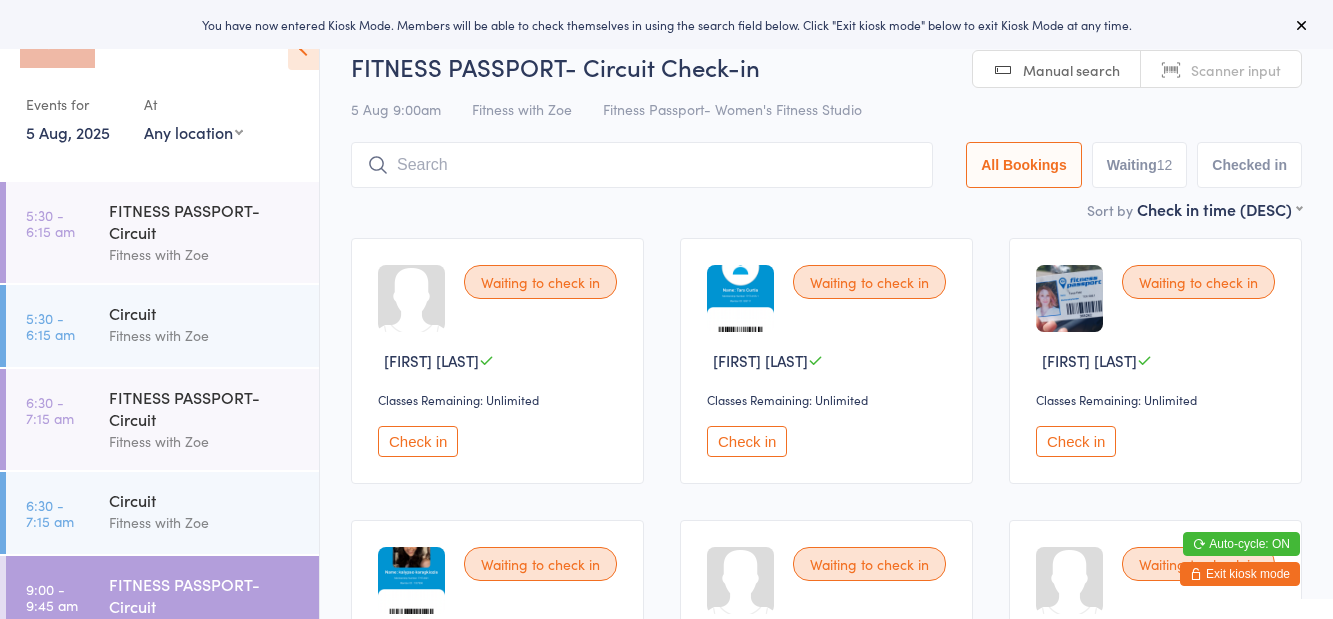 scroll, scrollTop: 0, scrollLeft: 0, axis: both 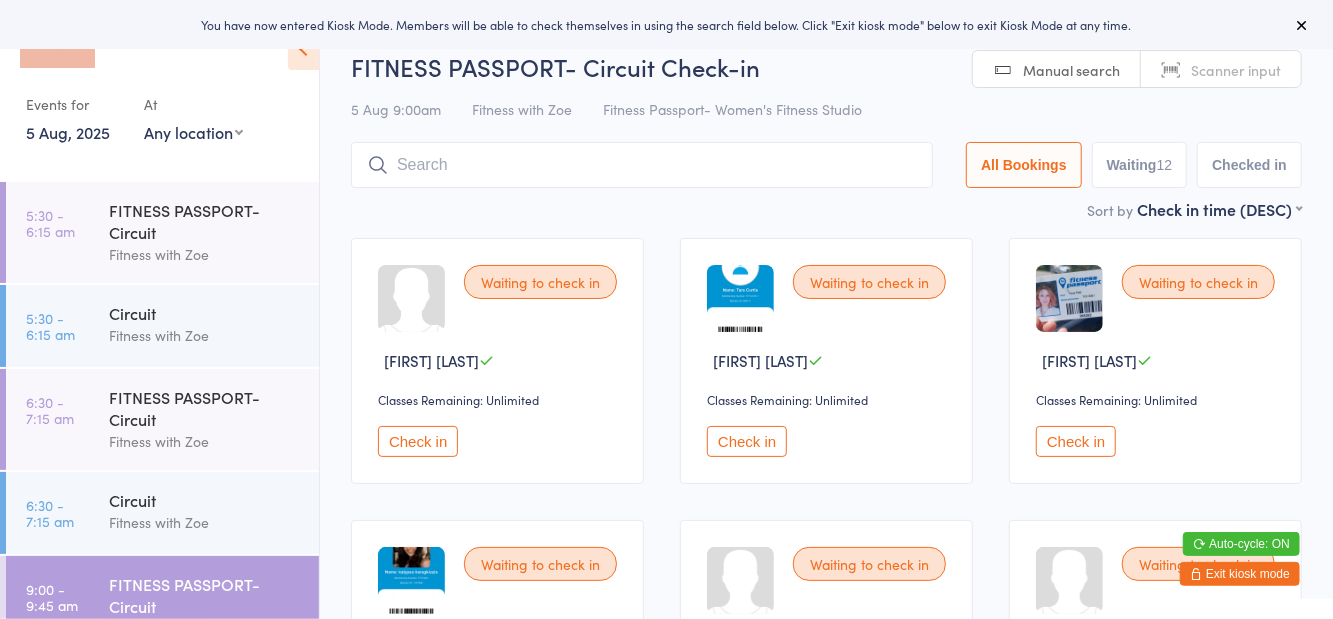 click on "Any location Women's Fitness Studio-  14 Madden Street, Aitkenvale Fitness Passport- Women's Fitness Studio" at bounding box center (193, 132) 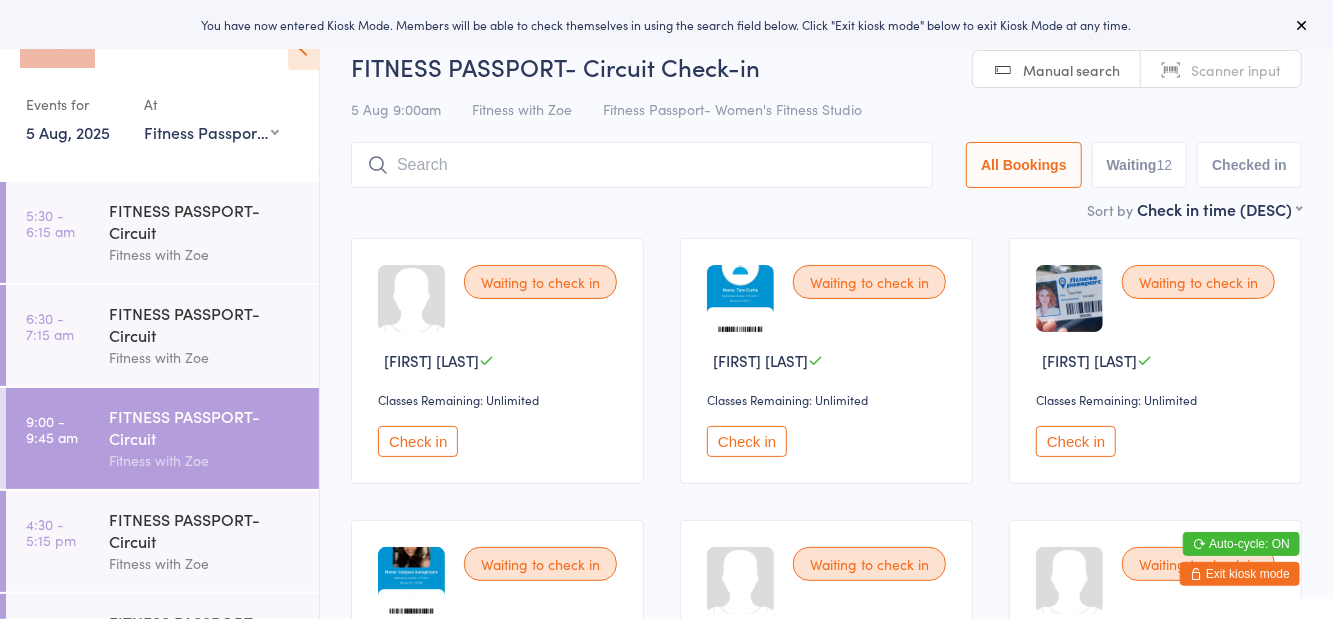 click at bounding box center [150, 47] 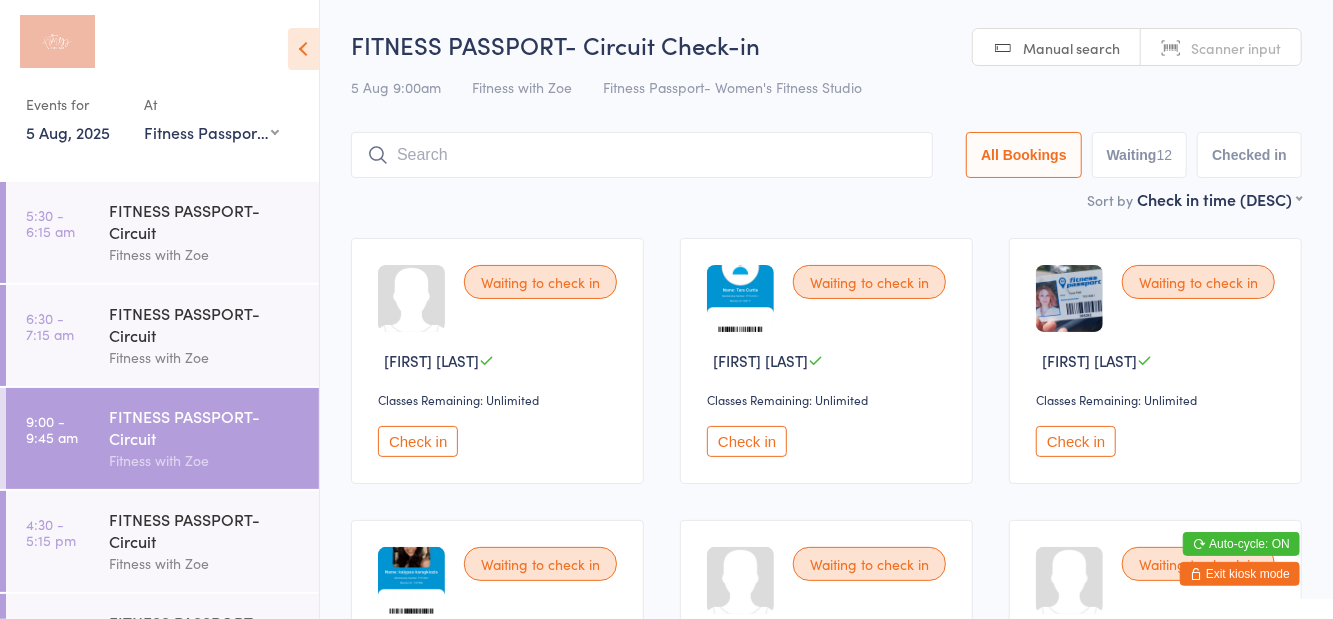 click at bounding box center (303, 49) 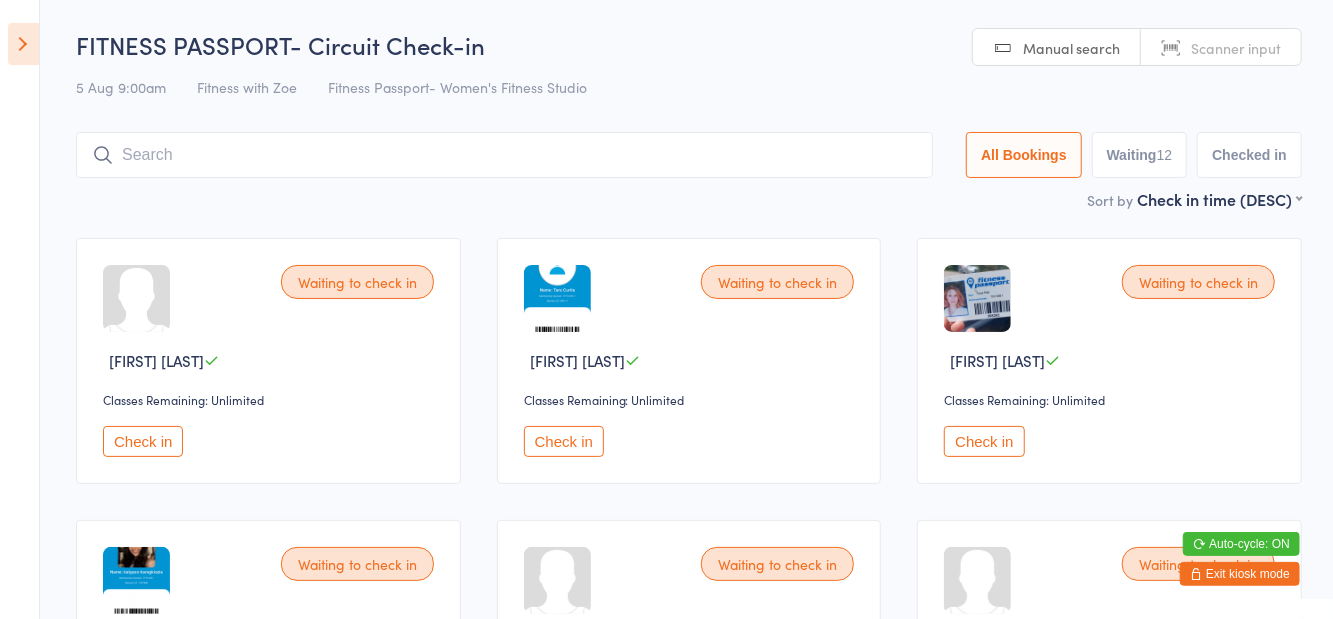 click on "Waiting  12" at bounding box center (1140, 155) 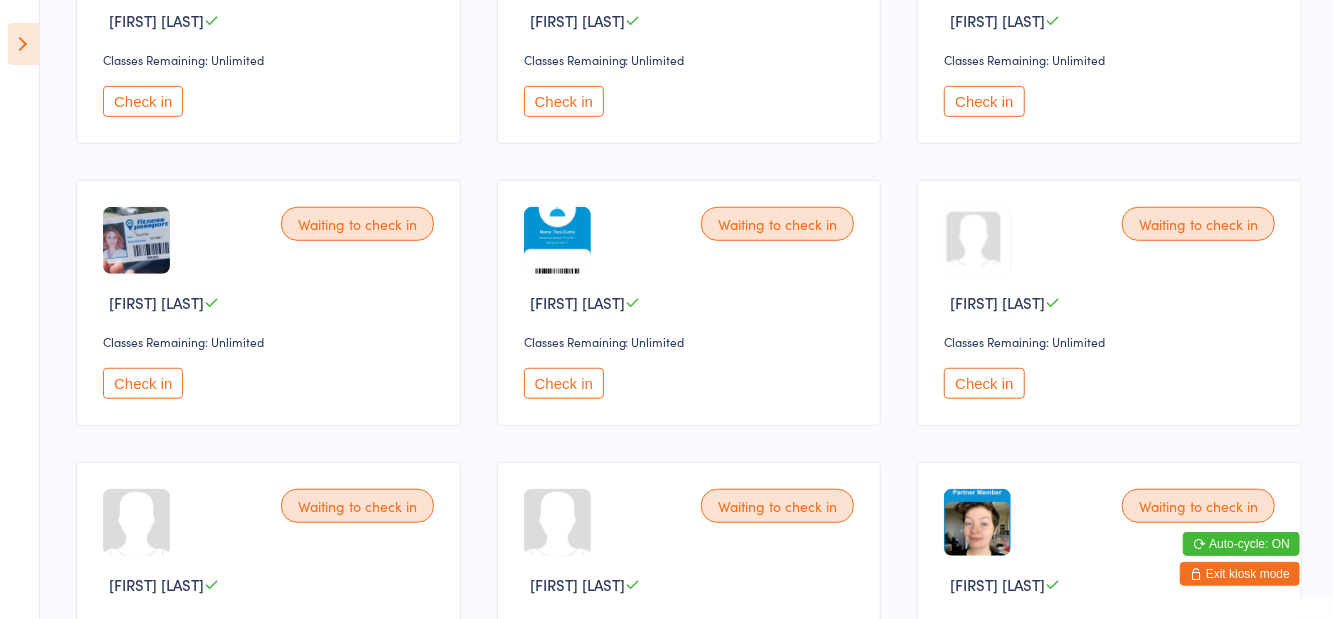 scroll, scrollTop: 625, scrollLeft: 0, axis: vertical 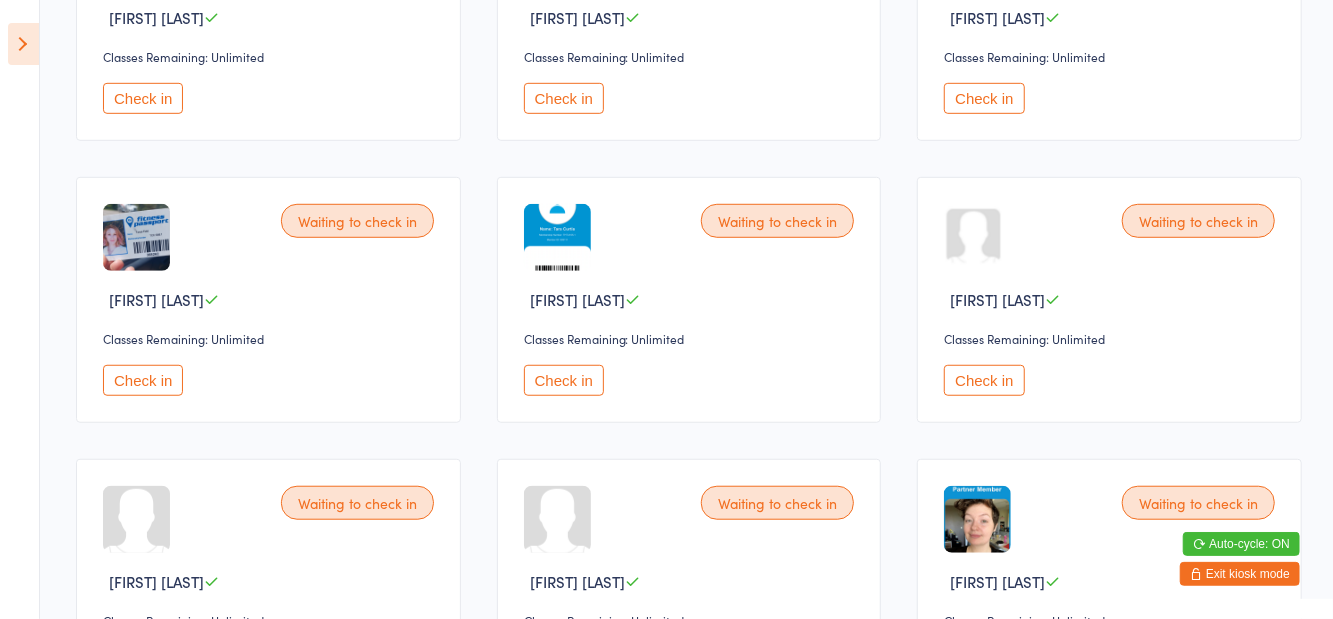 click on "Check in" at bounding box center [143, 380] 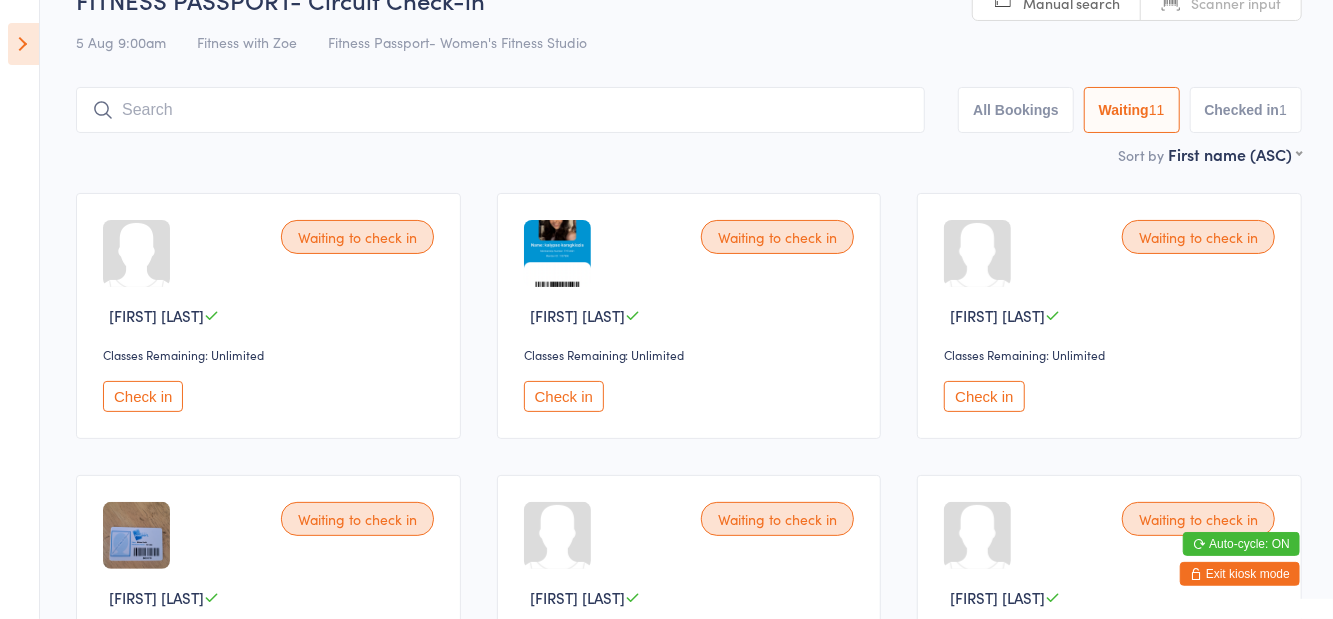 scroll, scrollTop: 0, scrollLeft: 0, axis: both 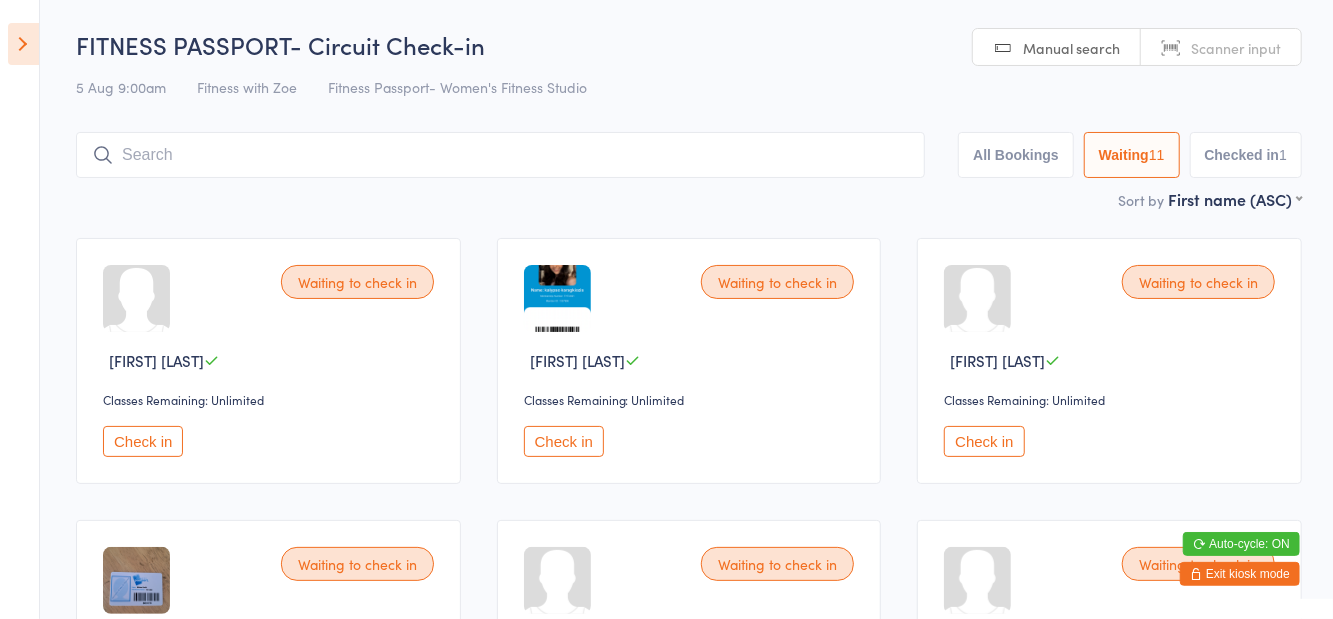 click on "Checked in  1" at bounding box center [1246, 155] 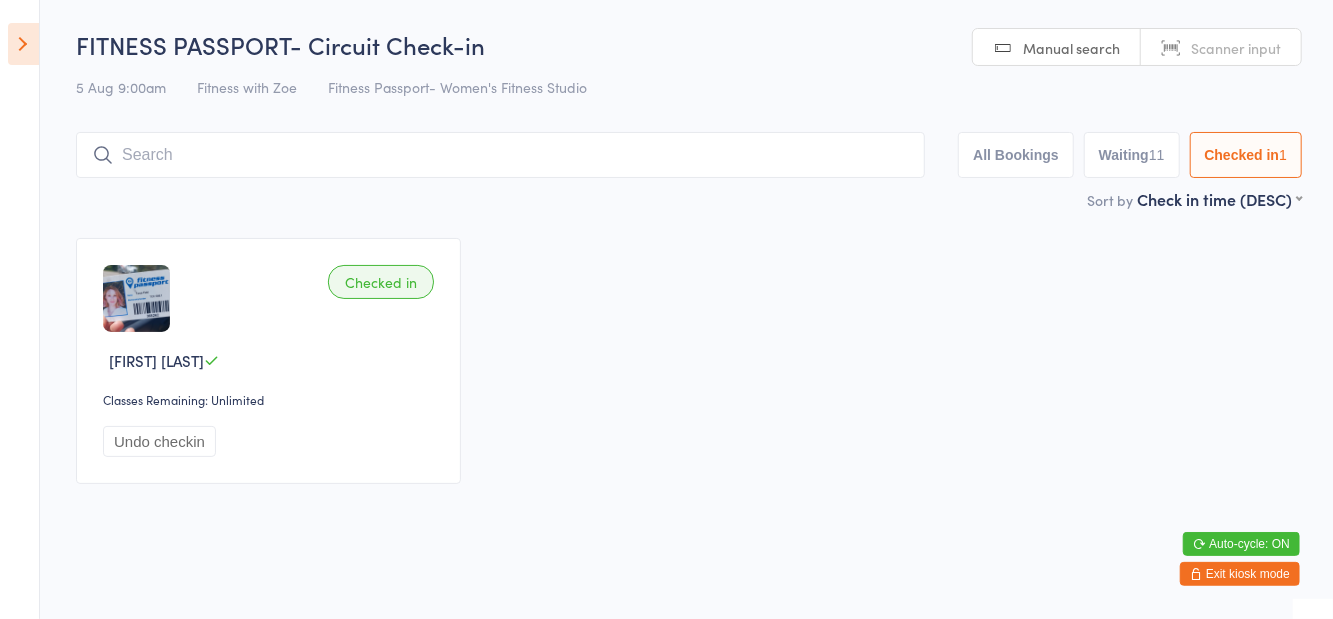 click on "Waiting  11" at bounding box center (1132, 155) 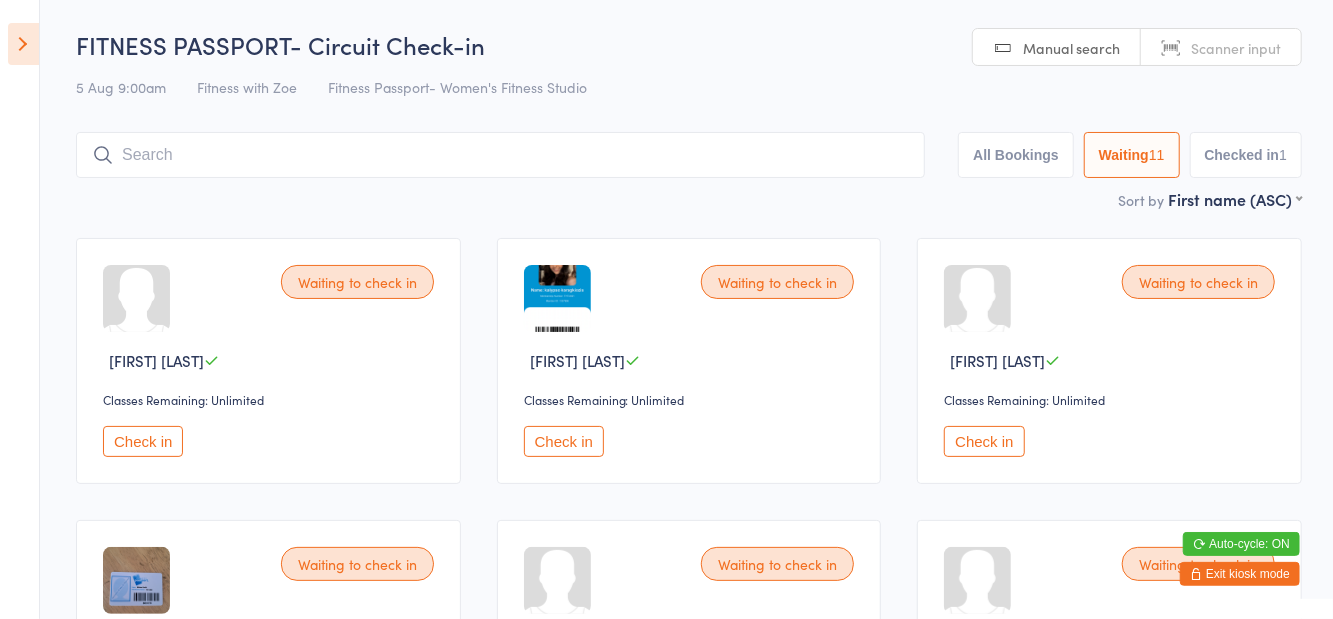 click at bounding box center [500, 155] 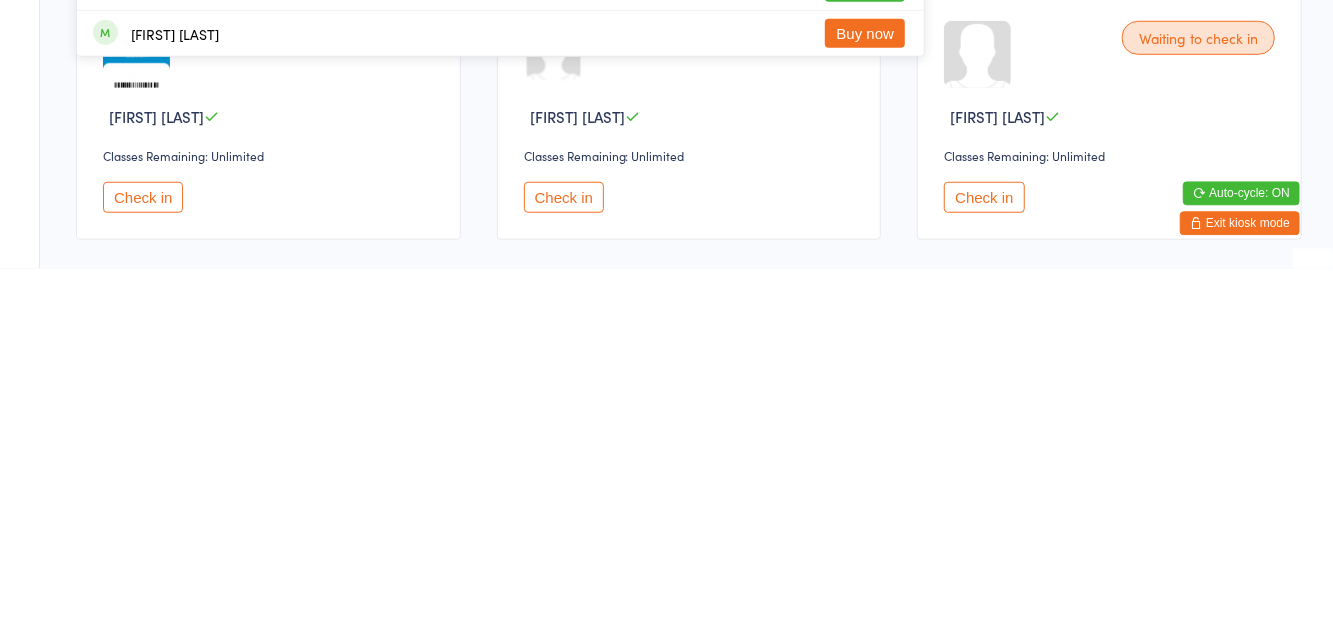 scroll, scrollTop: 146, scrollLeft: 0, axis: vertical 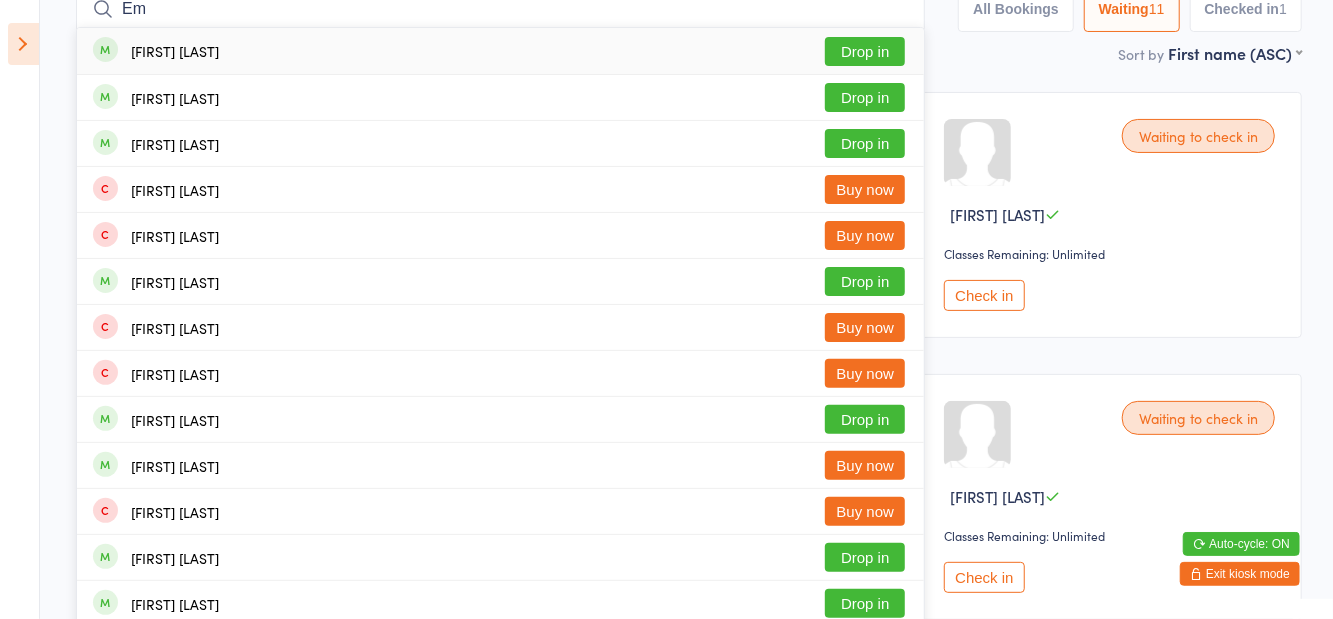 type on "E" 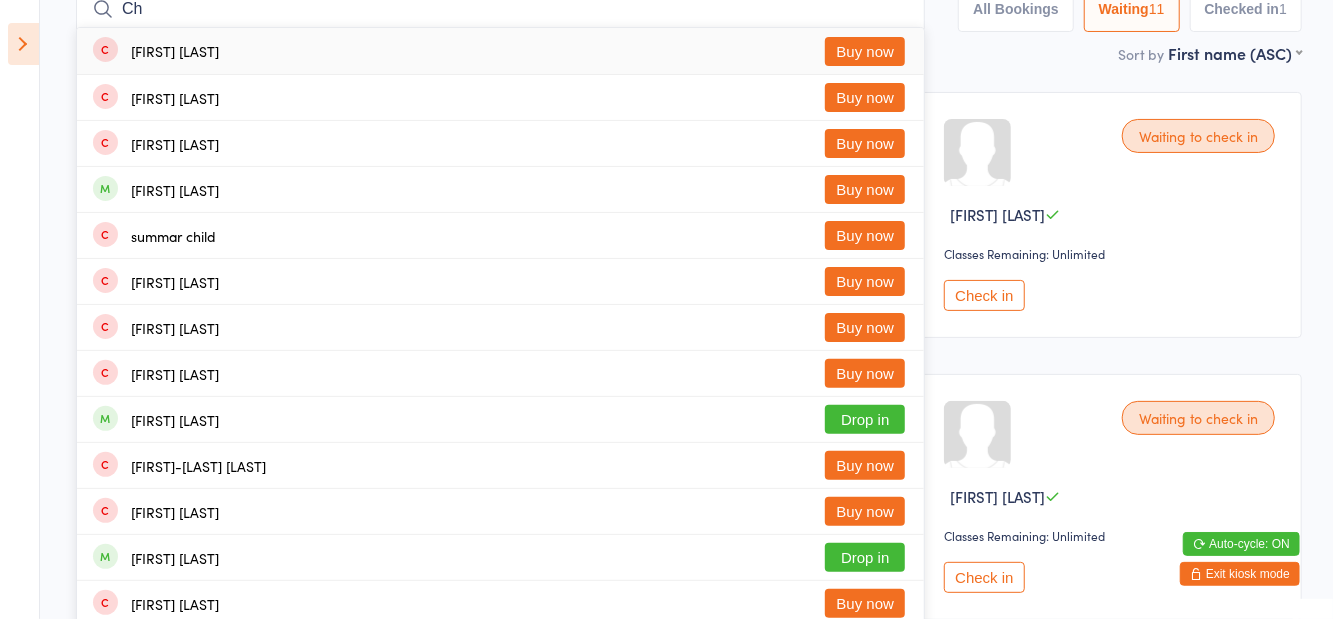 type on "C" 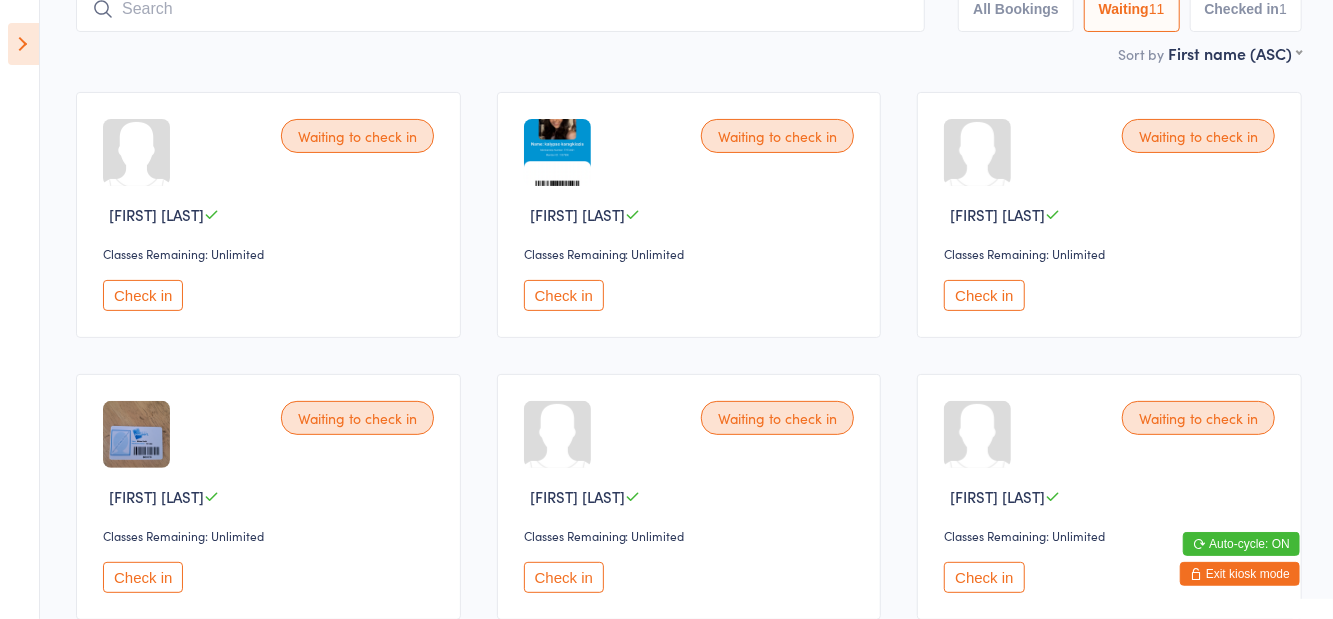 click on "Waiting to check in Jay Vinson  Classes Remaining: Unlimited   Check in Waiting to check in Kalypso karagkiozis  Classes Remaining: Unlimited   Check in Waiting to check in Maddison Lange  Classes Remaining: Unlimited   Check in Waiting to check in Melissa Smith  Classes Remaining: Unlimited   Check in Waiting to check in Phoebe Nash  Classes Remaining: Unlimited   Check in Waiting to check in Sofia Santagada  Classes Remaining: Unlimited   Check in Waiting to check in Tara Curtis  Classes Remaining: Unlimited   Check in Waiting to check in Taylor Waugh  Classes Remaining: Unlimited   Check in Waiting to check in Tennille Castillo  Classes Remaining: Unlimited   Check in Waiting to check in Waceke Njoroge  Classes Remaining: Unlimited   Check in Waiting to check in Zoe Philippa  Classes Remaining: Unlimited   Check in" at bounding box center [689, 638] 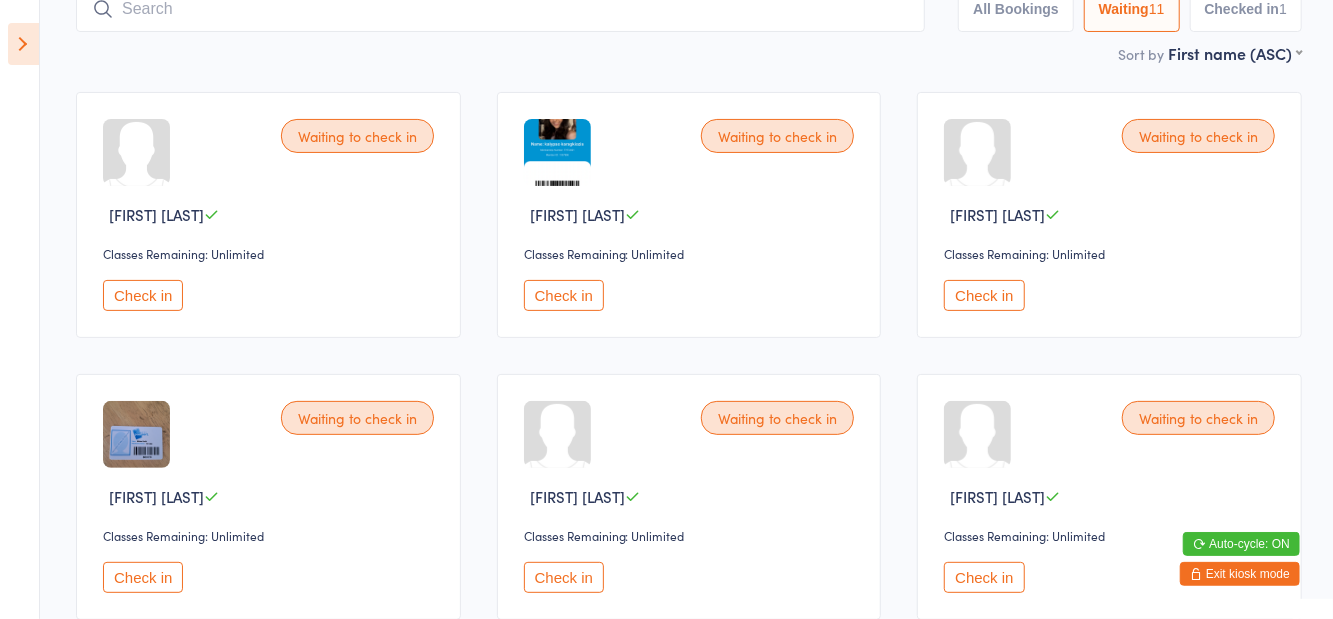 click at bounding box center (500, 9) 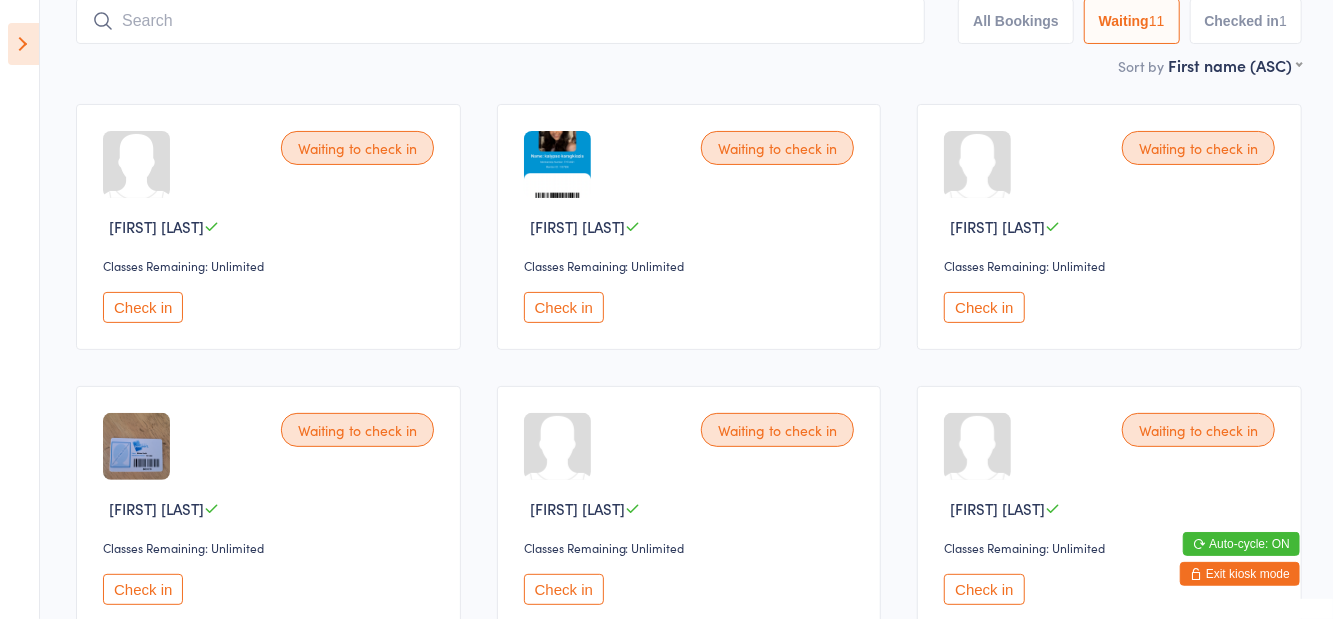 scroll, scrollTop: 133, scrollLeft: 0, axis: vertical 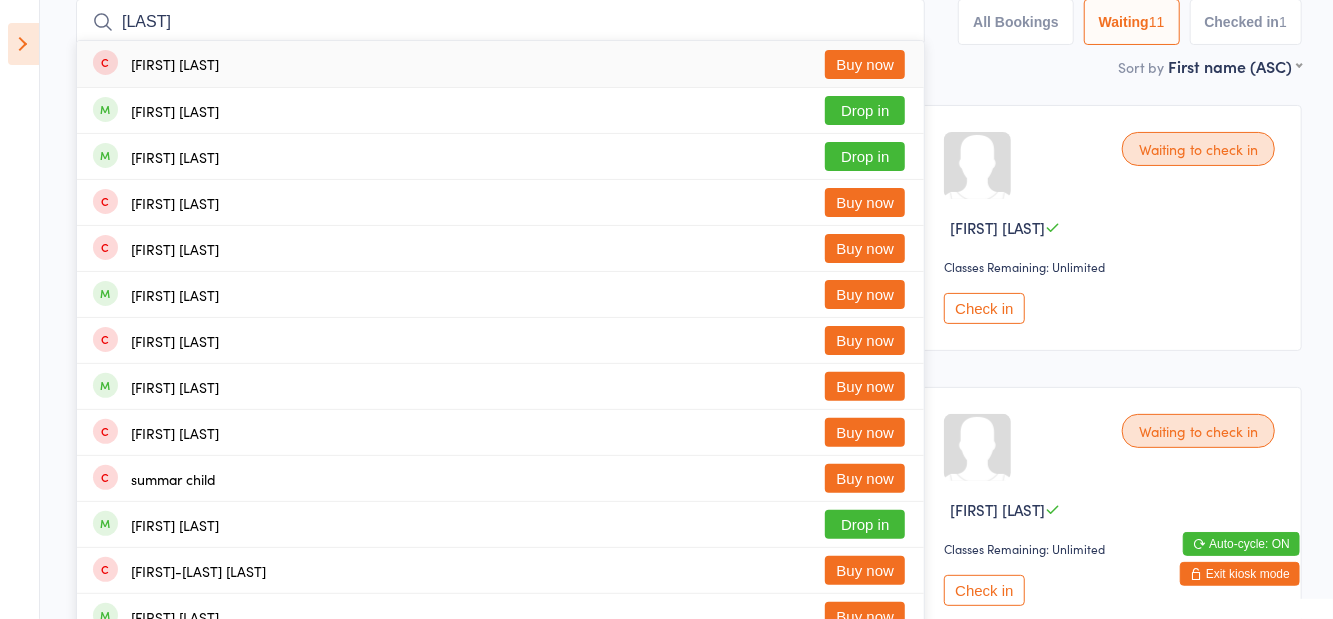 type on "Chitt" 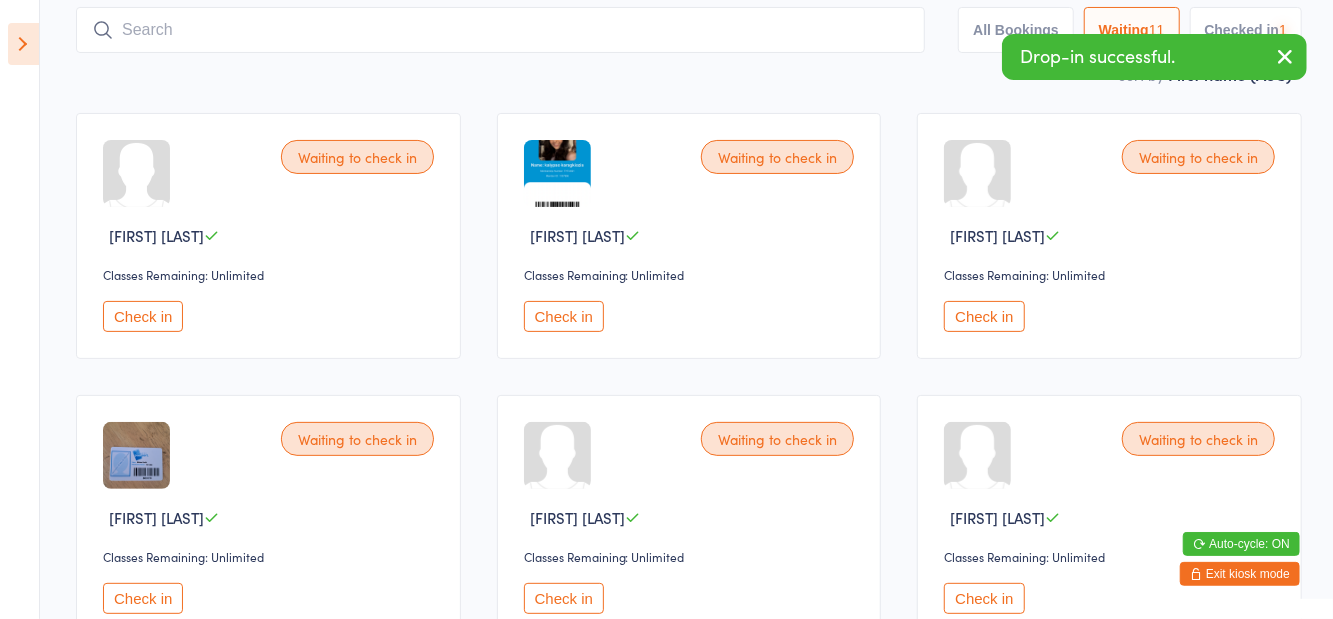 scroll, scrollTop: 22, scrollLeft: 0, axis: vertical 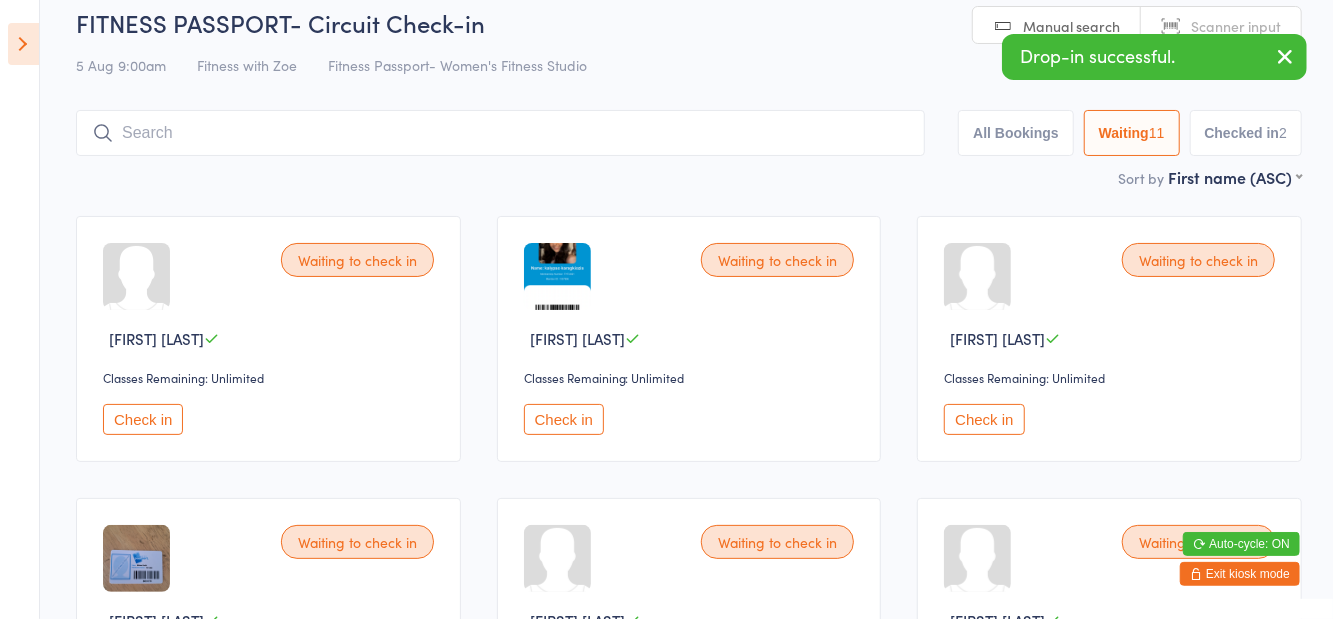 click on "5 Aug 9:00am  Fitness with Zoe  Fitness Passport- Women's Fitness Studio" at bounding box center (689, 65) 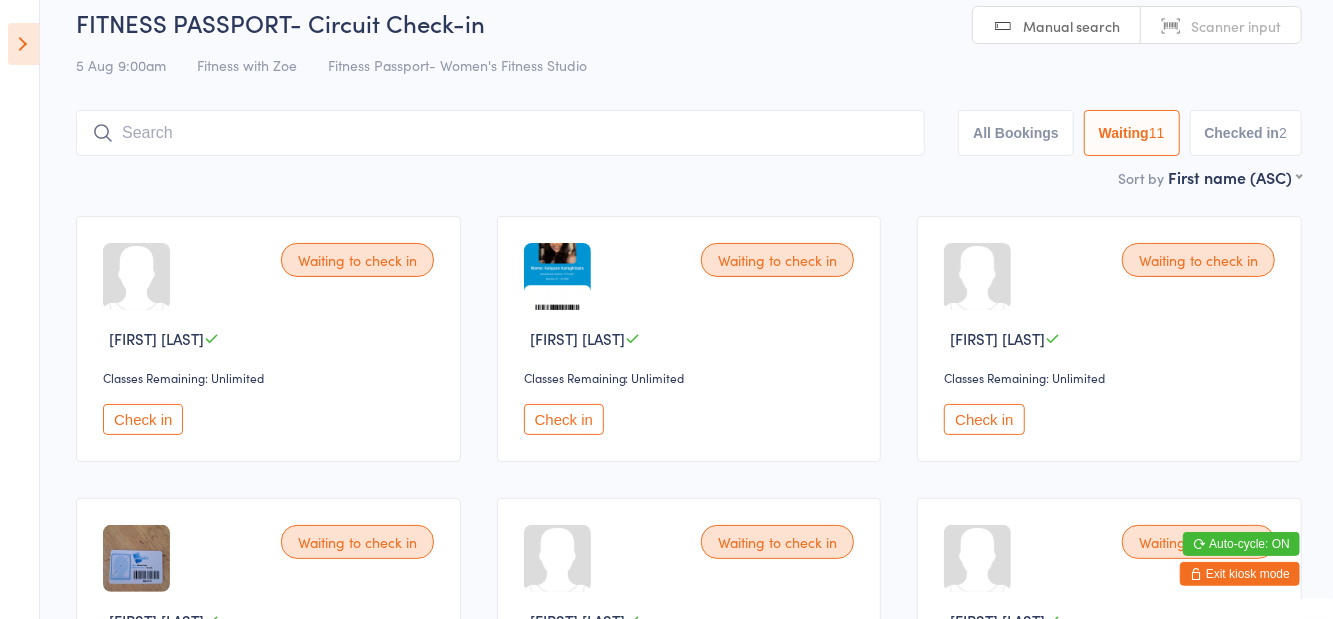 click at bounding box center (23, 44) 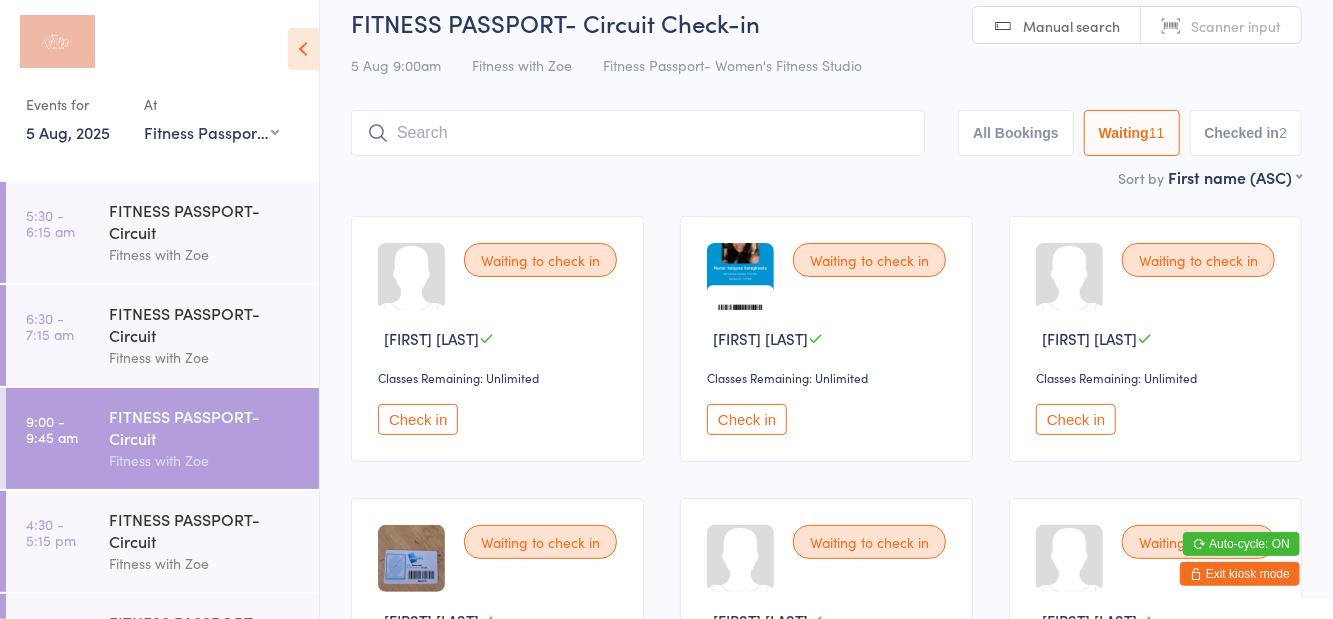 click on "Exit kiosk mode" at bounding box center (1240, 574) 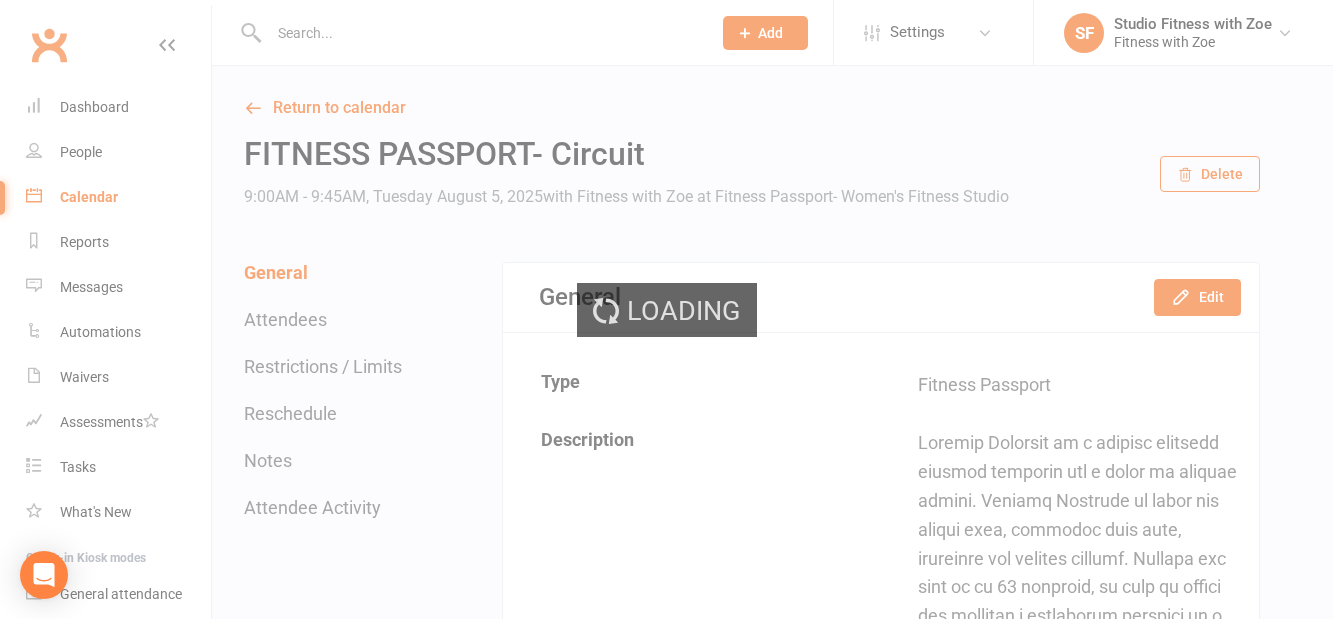 scroll, scrollTop: 0, scrollLeft: 0, axis: both 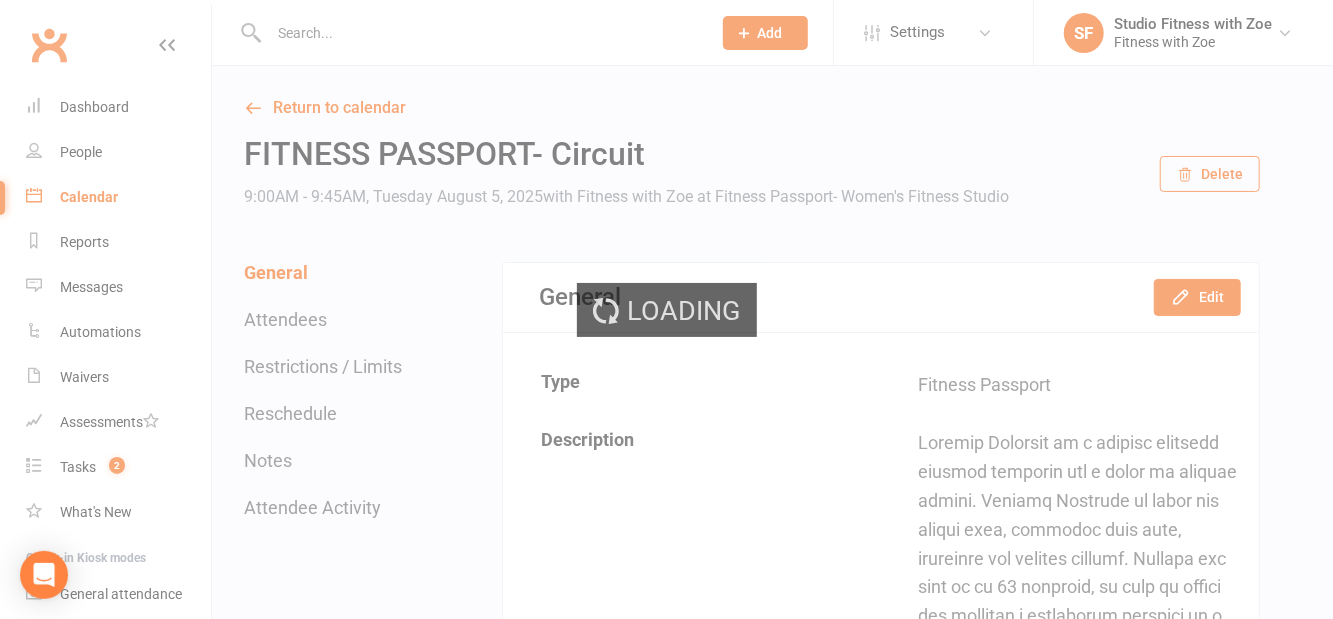 click on "Loading" at bounding box center (666, 309) 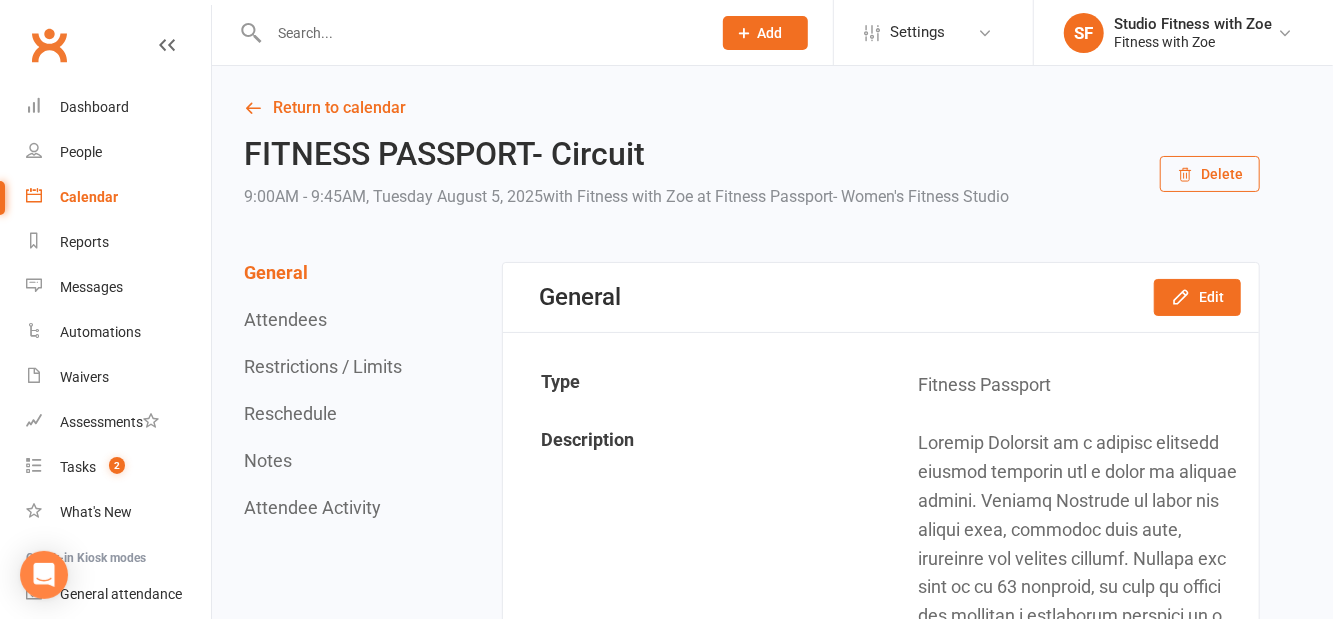 click at bounding box center (480, 33) 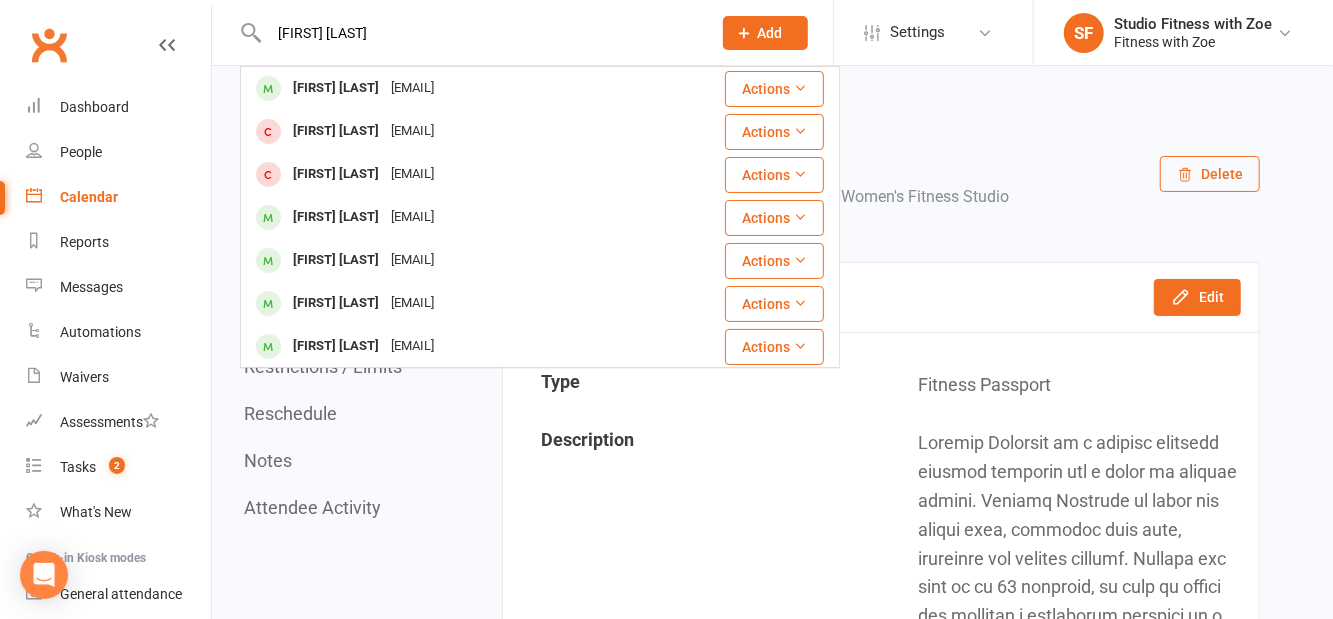 type on "[FIRST] [LAST]" 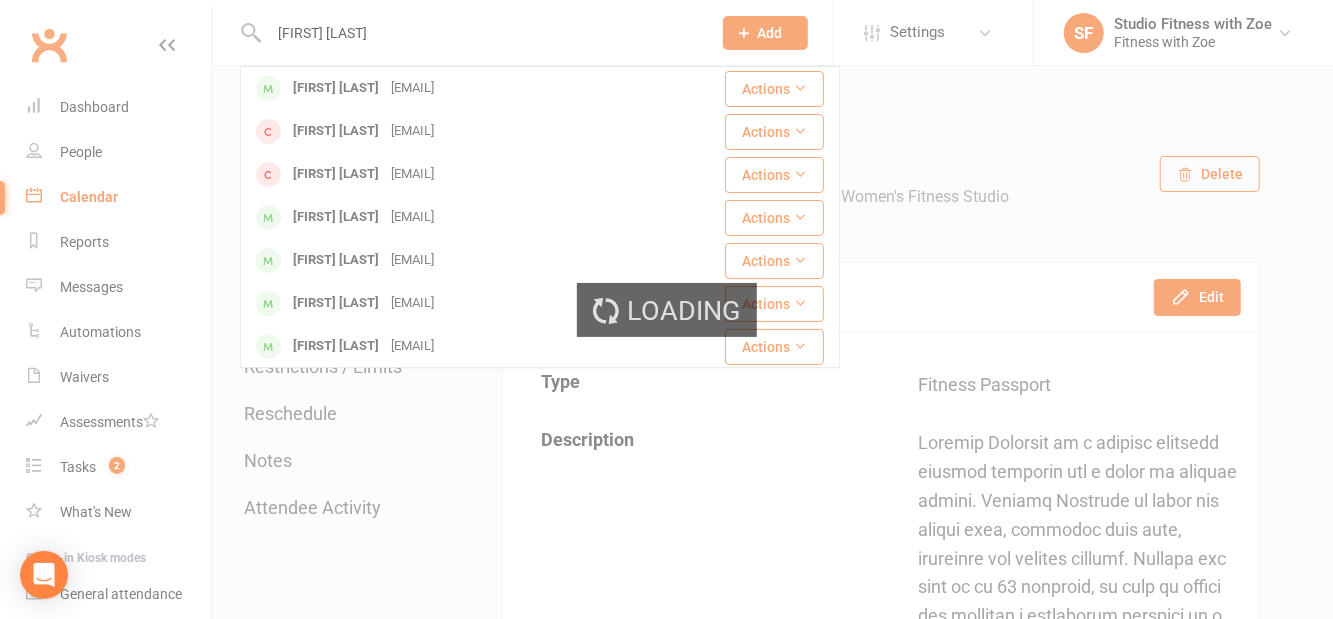 type 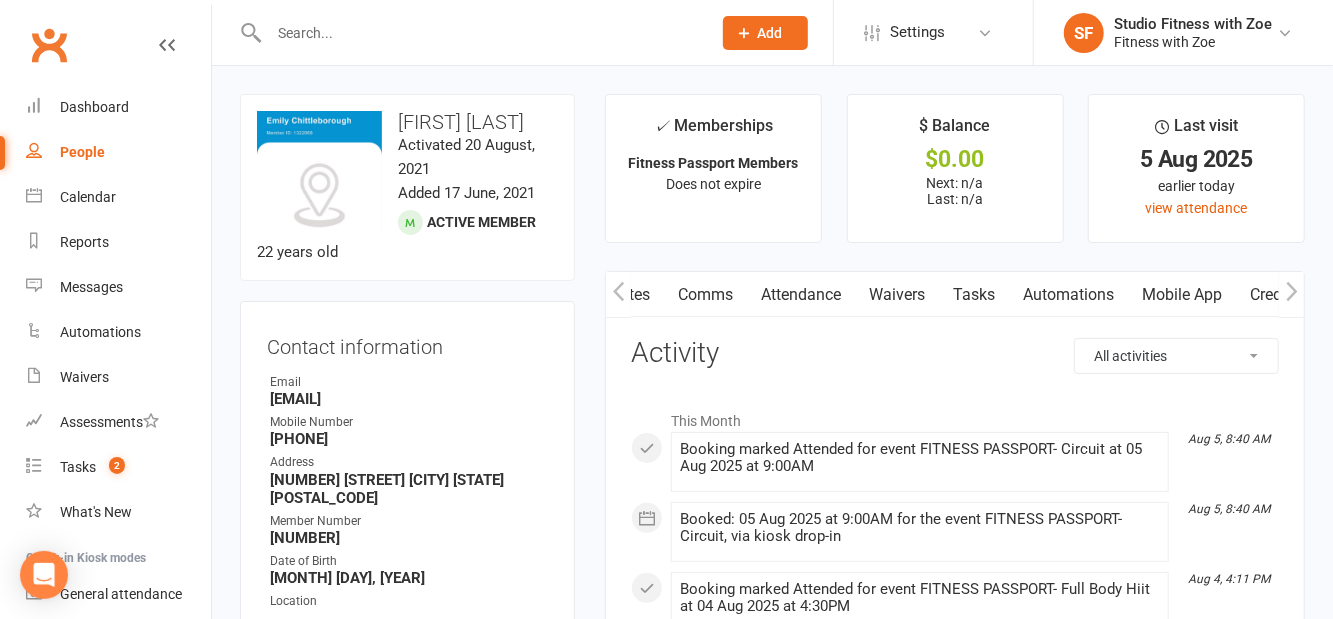 scroll, scrollTop: 0, scrollLeft: 158, axis: horizontal 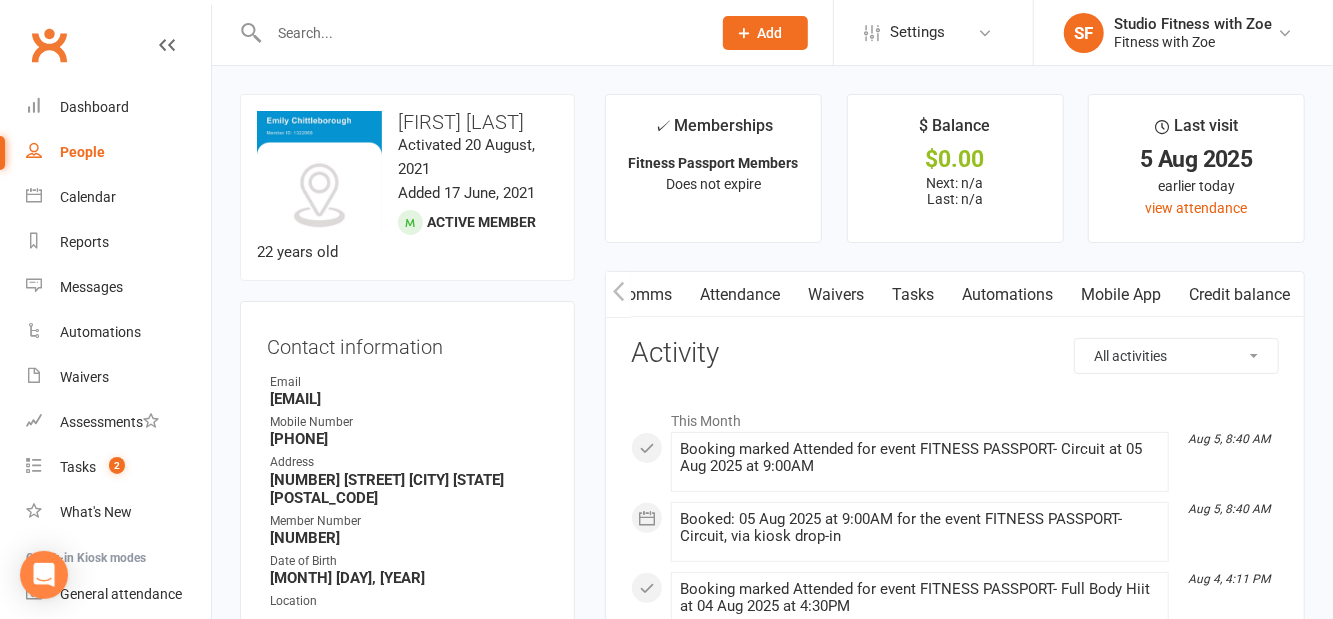 click on "Mobile App" at bounding box center (1121, 295) 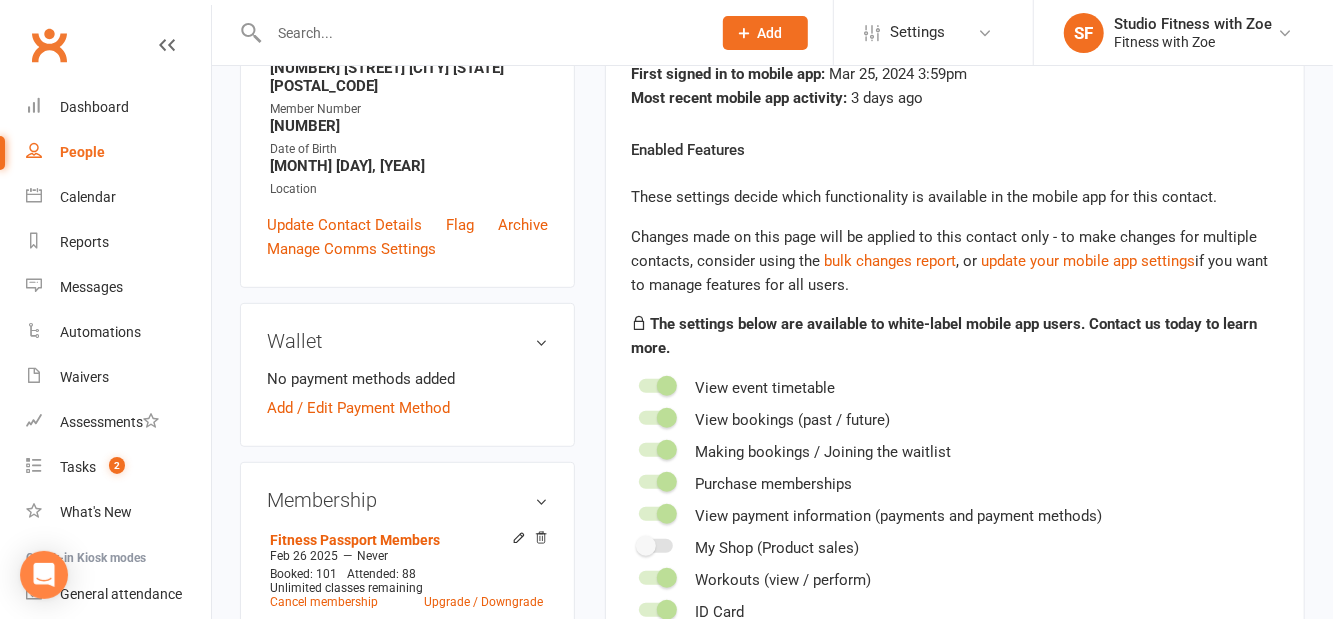 scroll, scrollTop: 0, scrollLeft: 0, axis: both 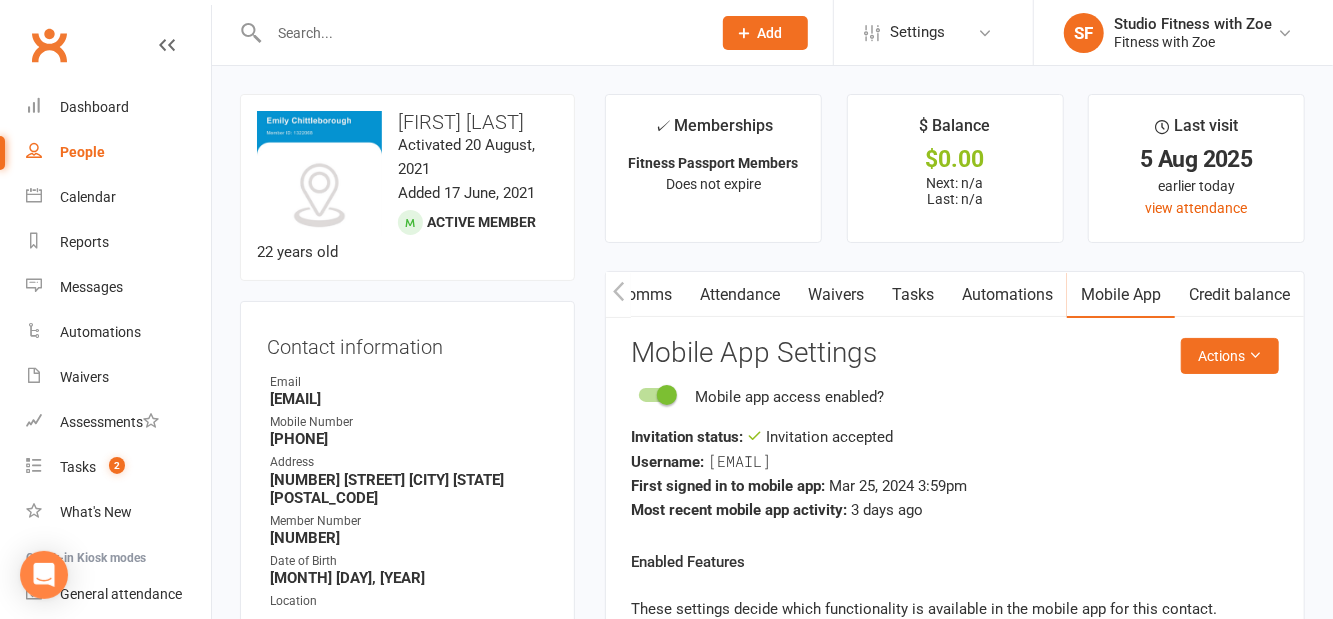 click on "Mobile app access enabled?" at bounding box center (955, 397) 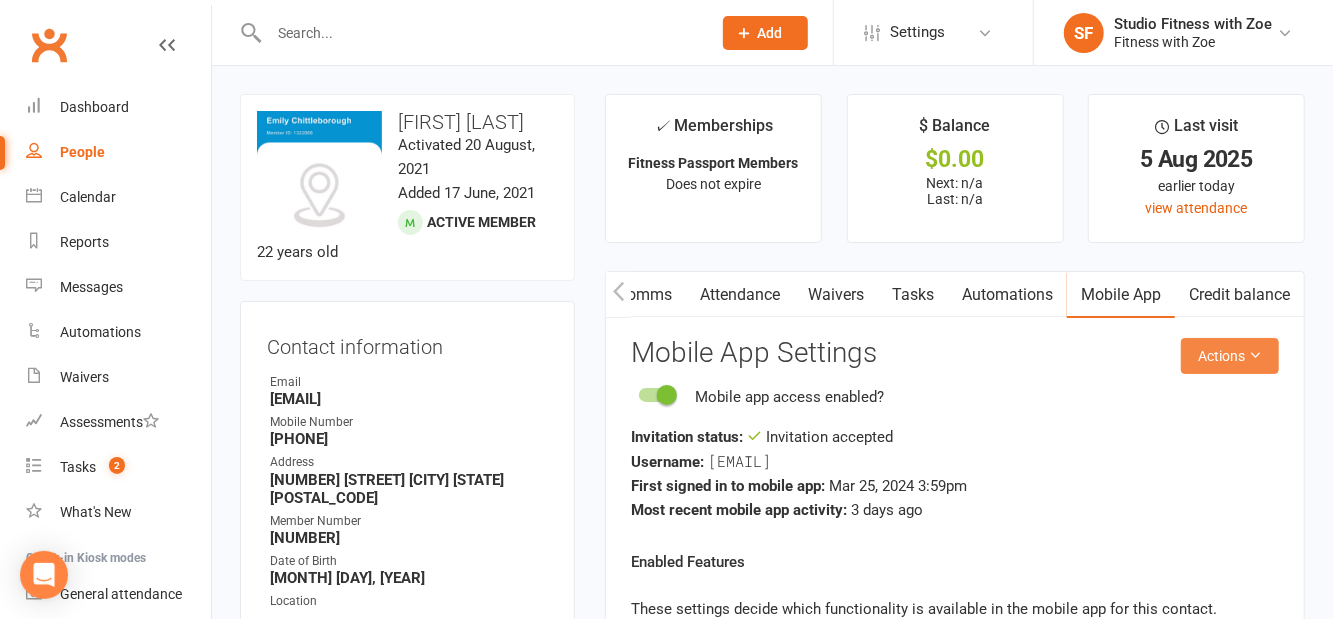 click on "Actions" at bounding box center (1230, 356) 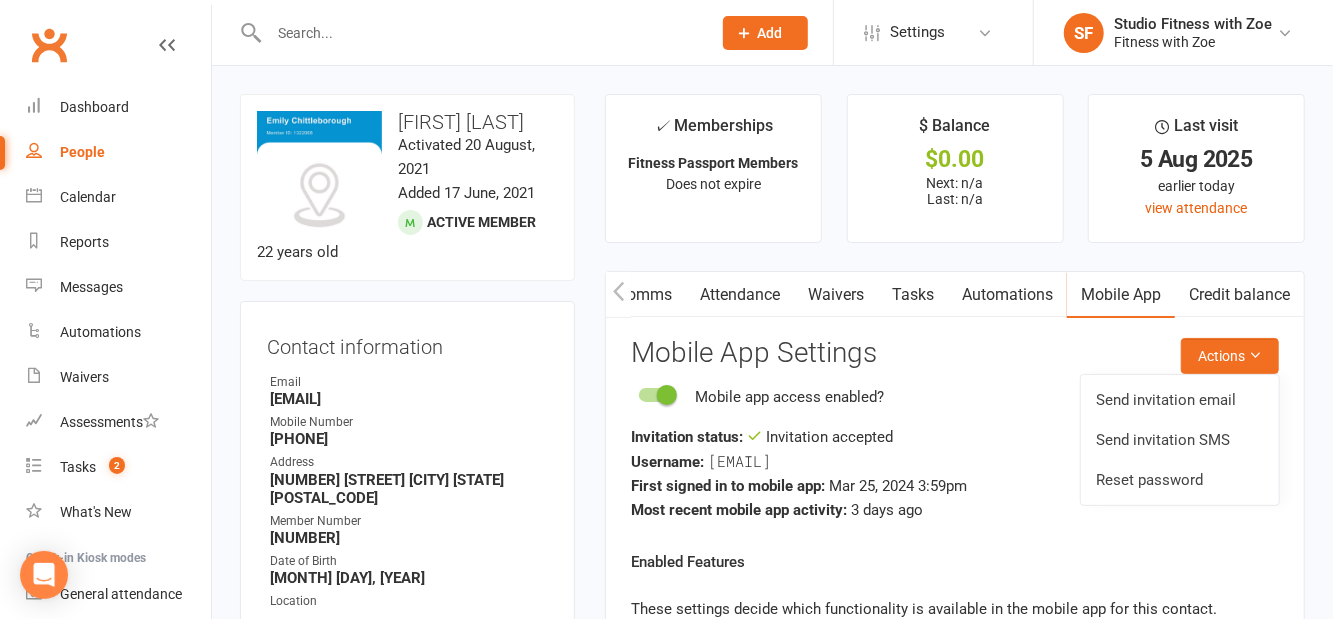 click on "Reset password" at bounding box center [1180, 480] 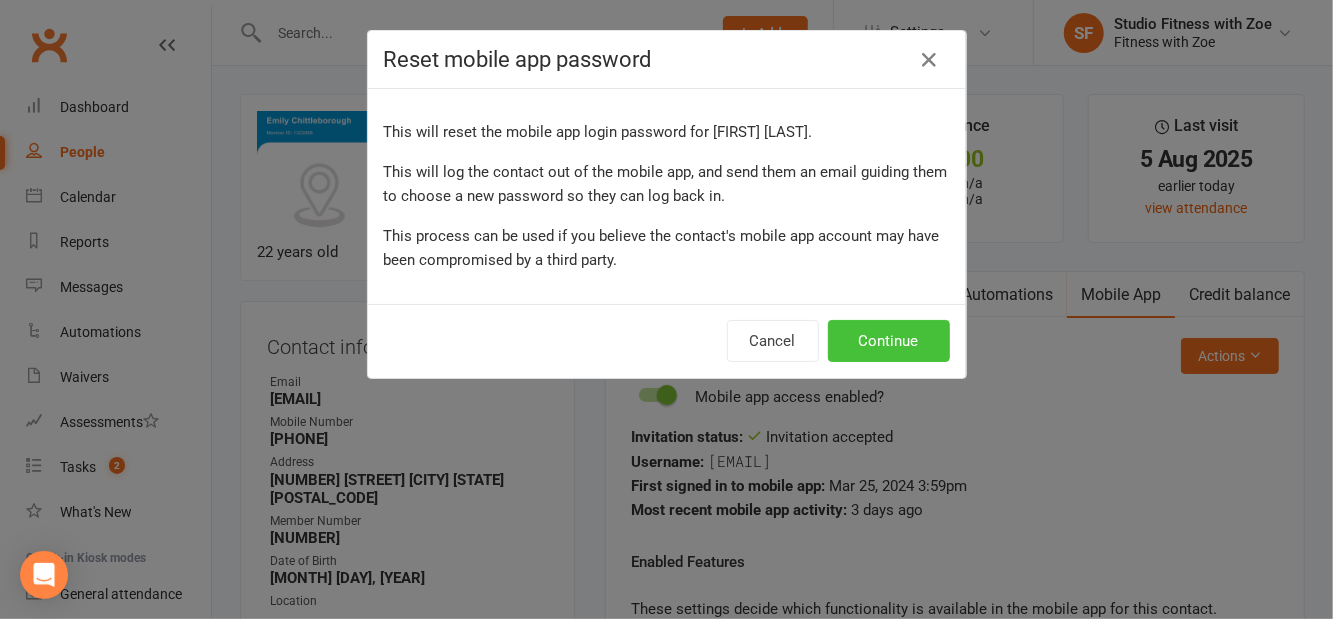 click on "Continue" at bounding box center (889, 341) 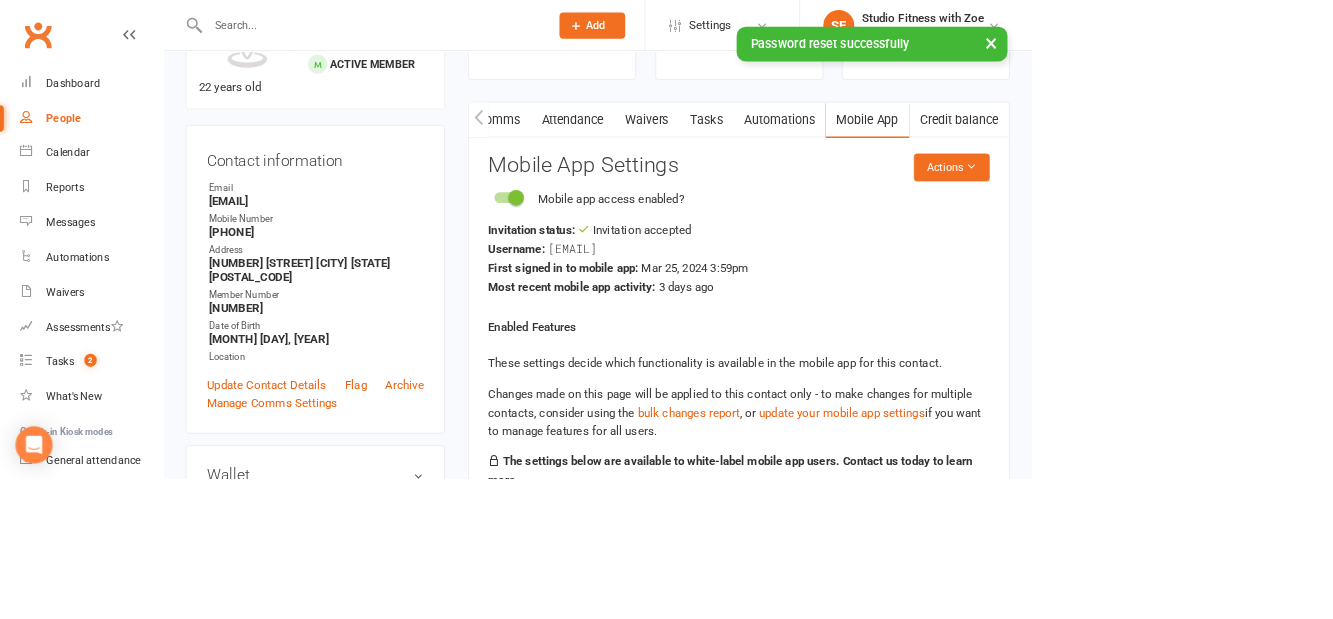 scroll, scrollTop: 0, scrollLeft: 0, axis: both 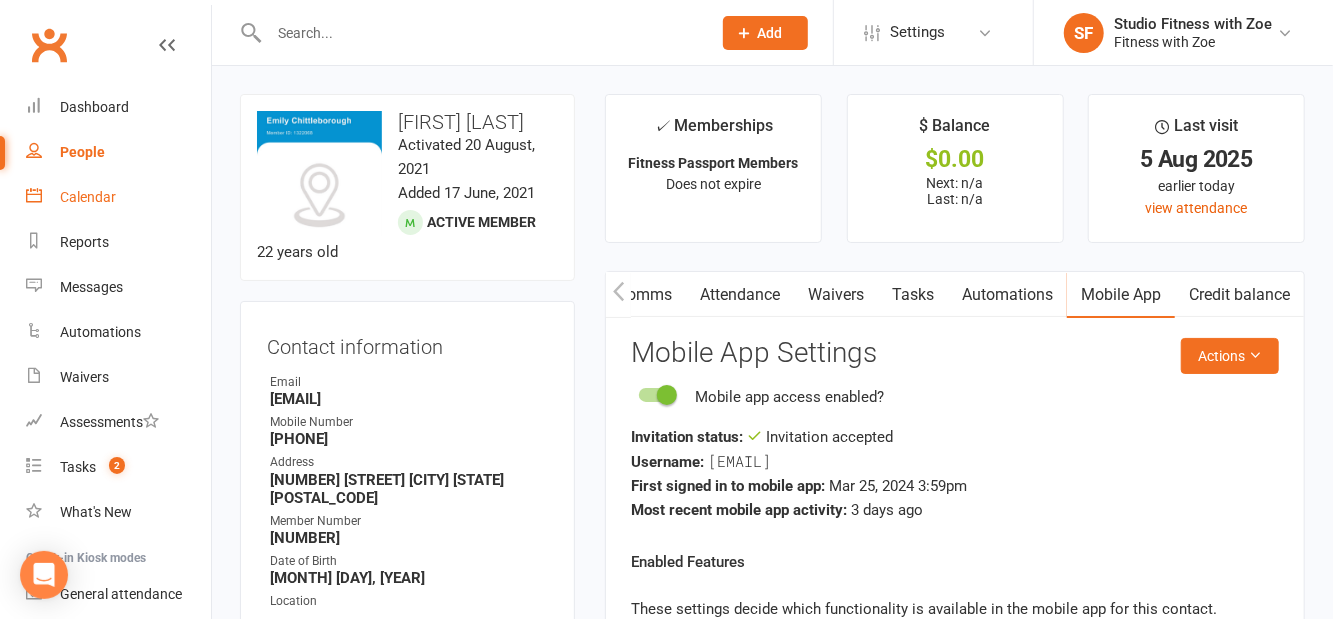 click on "Calendar" at bounding box center (118, 197) 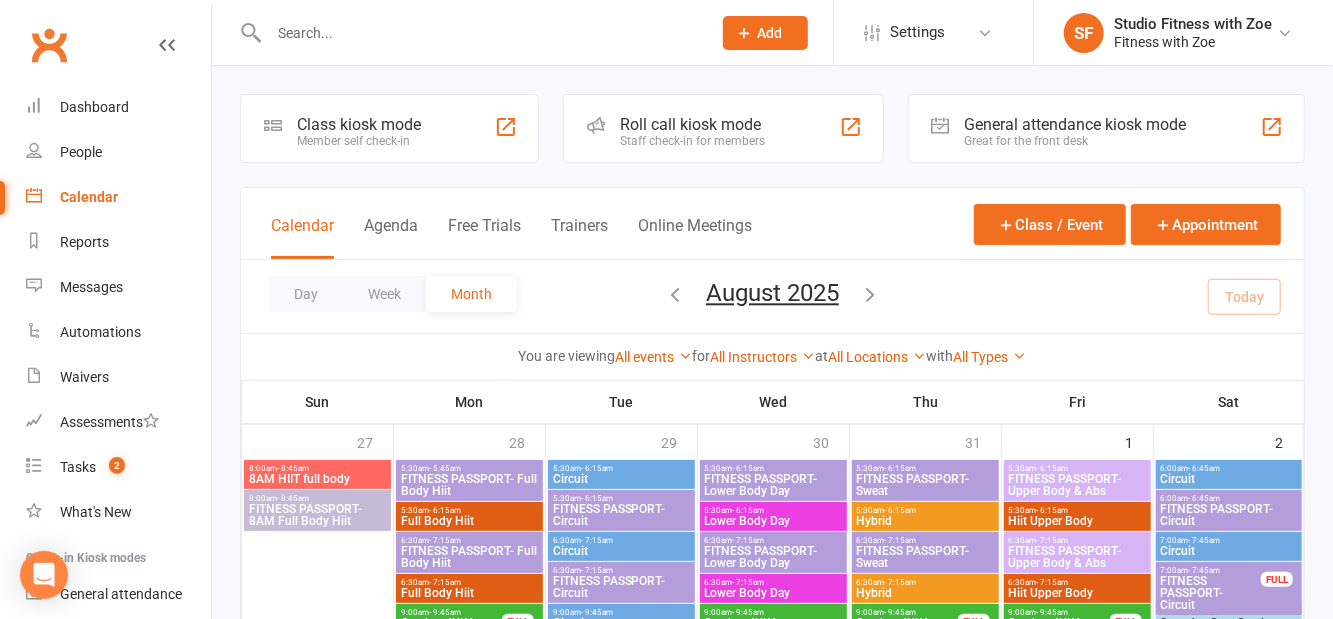 click on "Class kiosk mode Member self check-in" at bounding box center [389, 128] 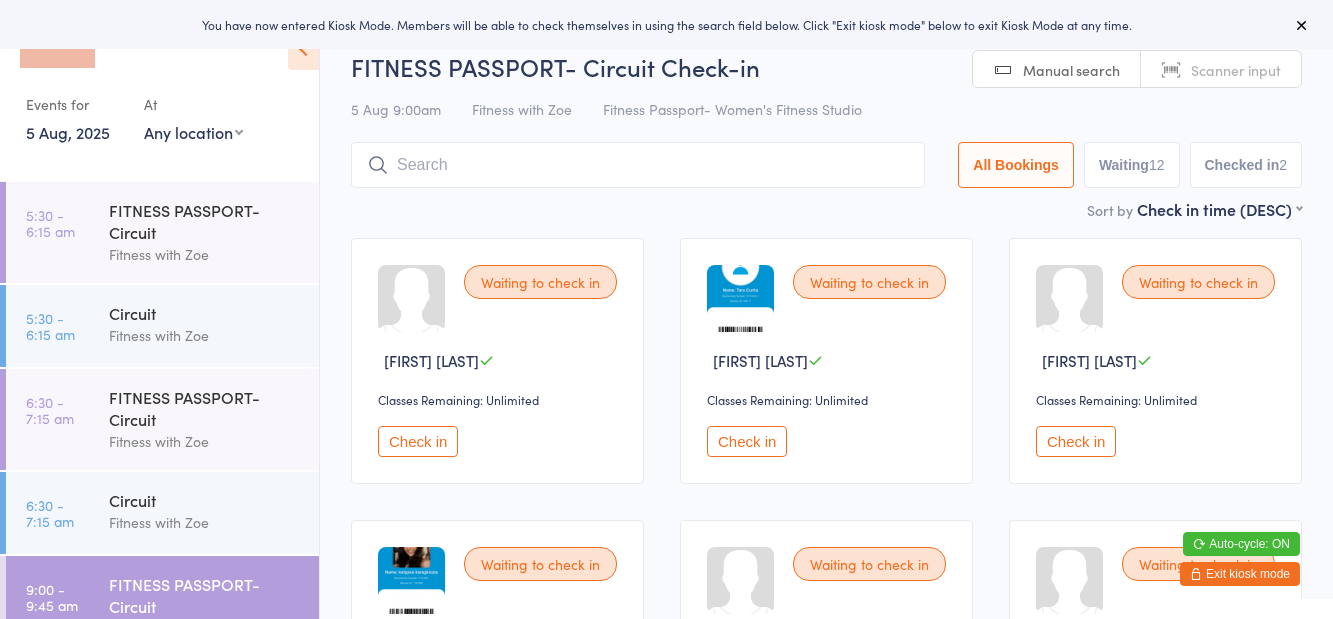 scroll, scrollTop: 0, scrollLeft: 0, axis: both 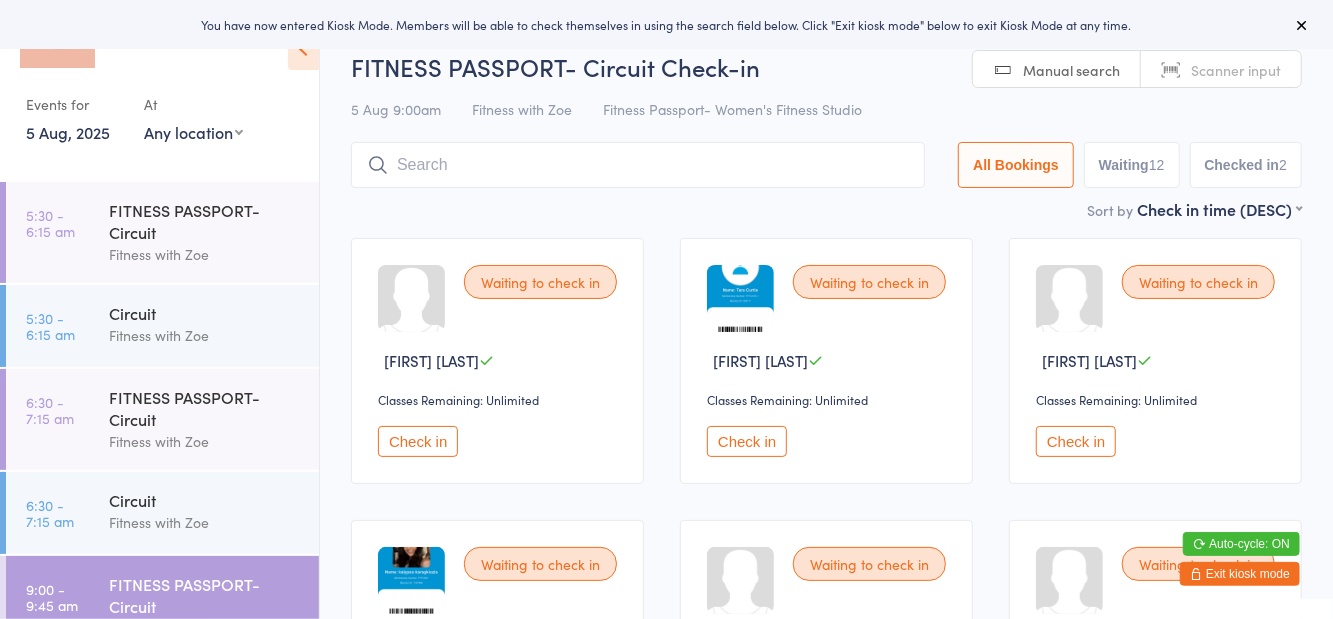 click on "Events for 5 Aug, 2025 5 Aug, 2025
August 2025
Sun Mon Tue Wed Thu Fri Sat
31
27
28
29
30
31
01
02
32
03
04
05
06
07
08
09
33
10
11
12
13
14
15
16
34
17
18
19
20
21
22
23
35
24
25
26
27
28
29
30" at bounding box center [159, 83] 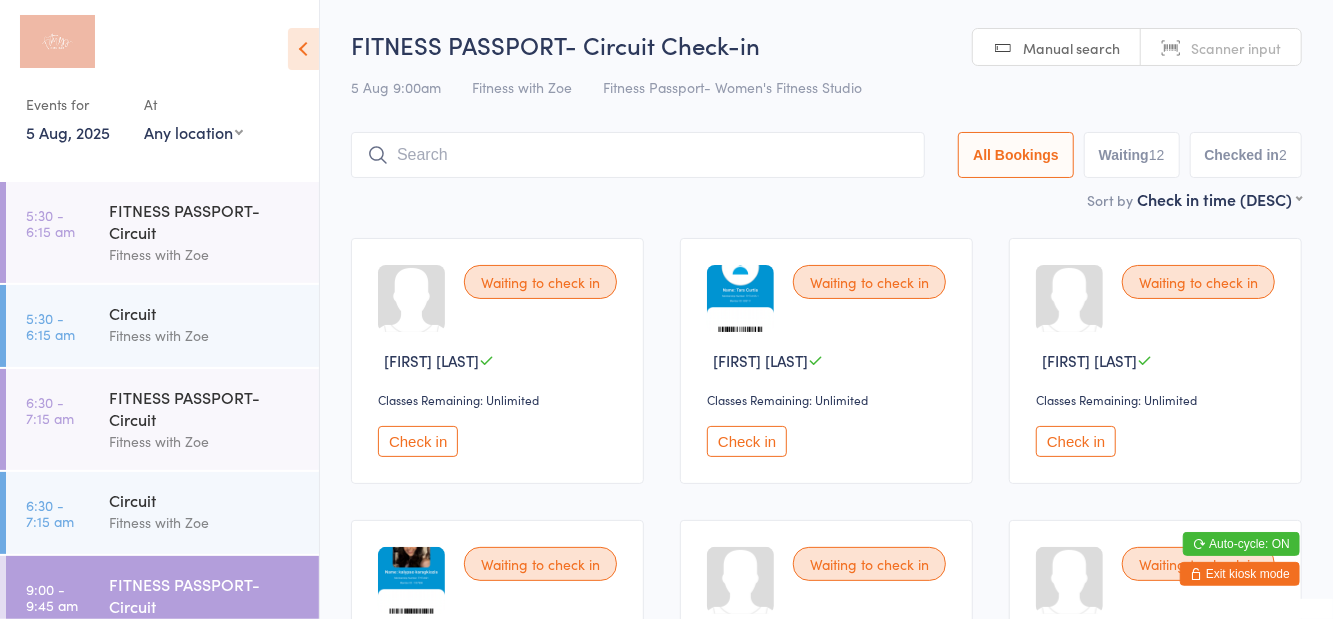 select on "1" 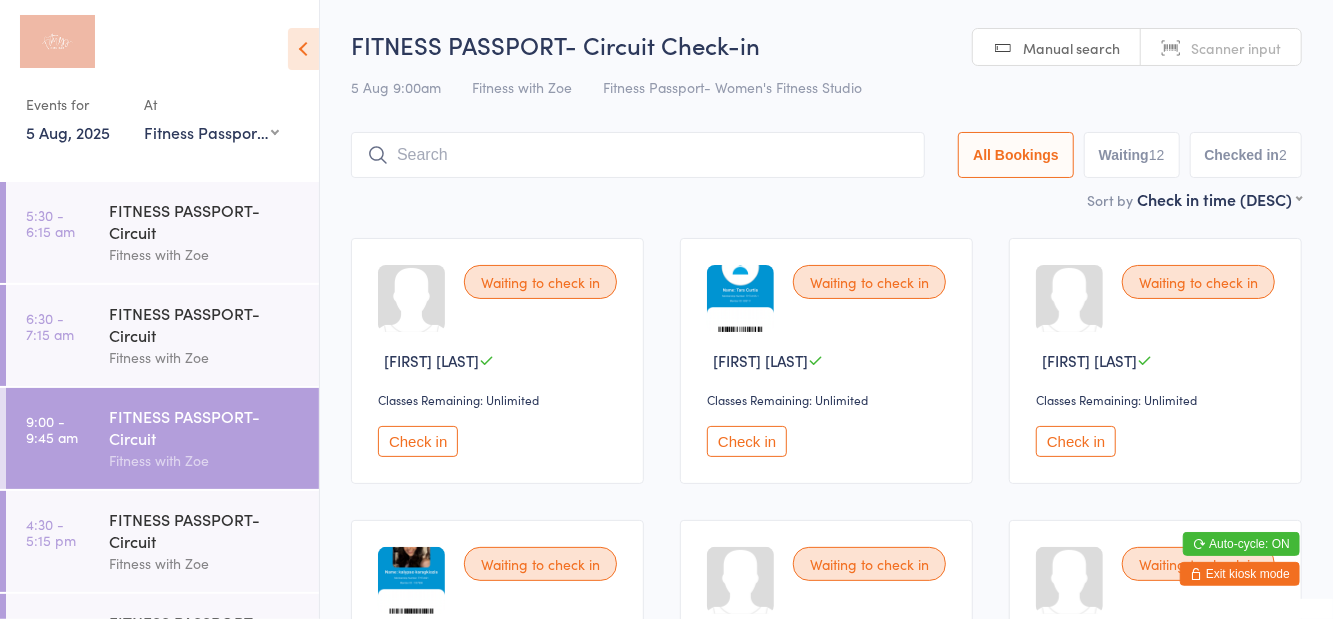 click on "Events for 5 Aug, 2025 5 Aug, 2025
August 2025
Sun Mon Tue Wed Thu Fri Sat
31
27
28
29
30
31
01
02
32
03
04
05
06
07
08
09
33
10
11
12
13
14
15
16
34
17
18
19
20
21
22
23
35
24
25
26
27
28
29
30" at bounding box center (159, 83) 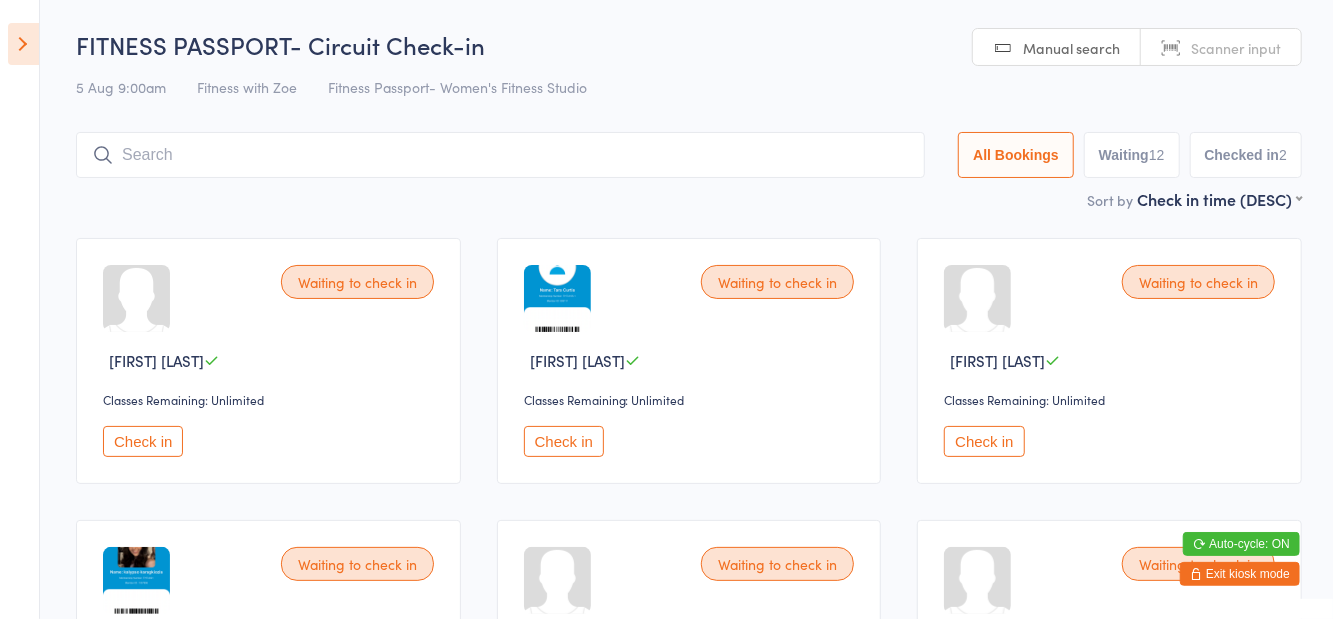click on "First name (ASC) First name (DESC) Last name (ASC) Last name (DESC) Check in time (ASC) Check in time (DESC)" at bounding box center [1219, 196] 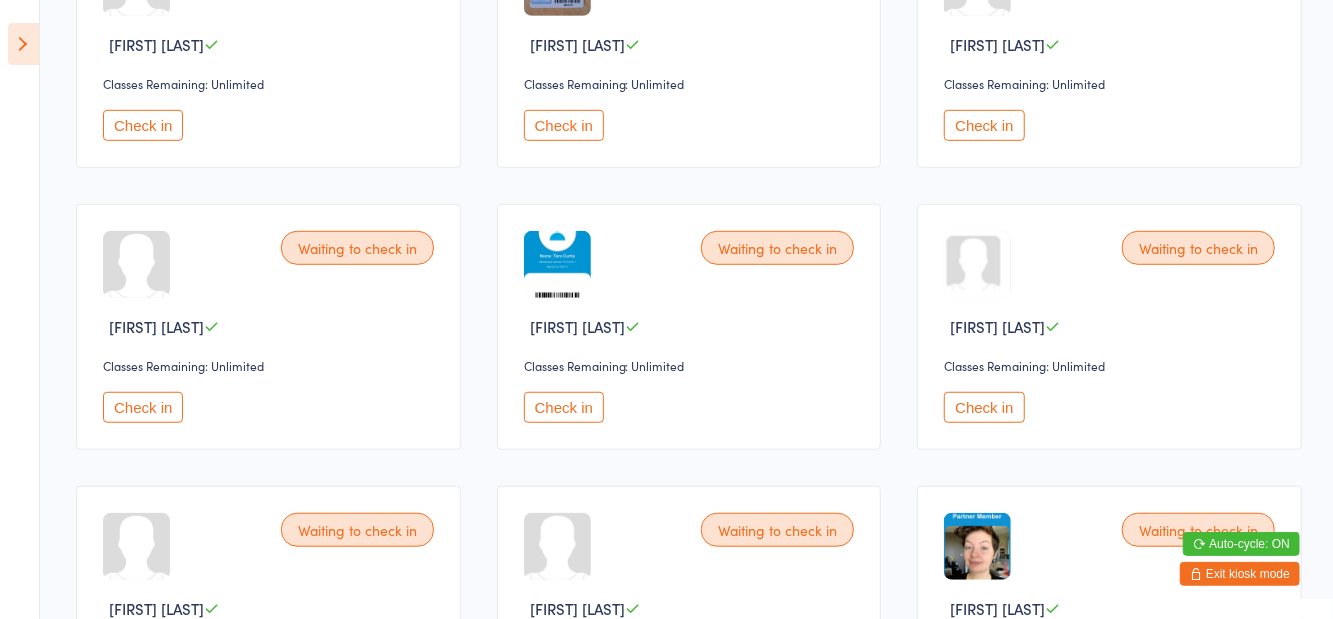 scroll, scrollTop: 589, scrollLeft: 0, axis: vertical 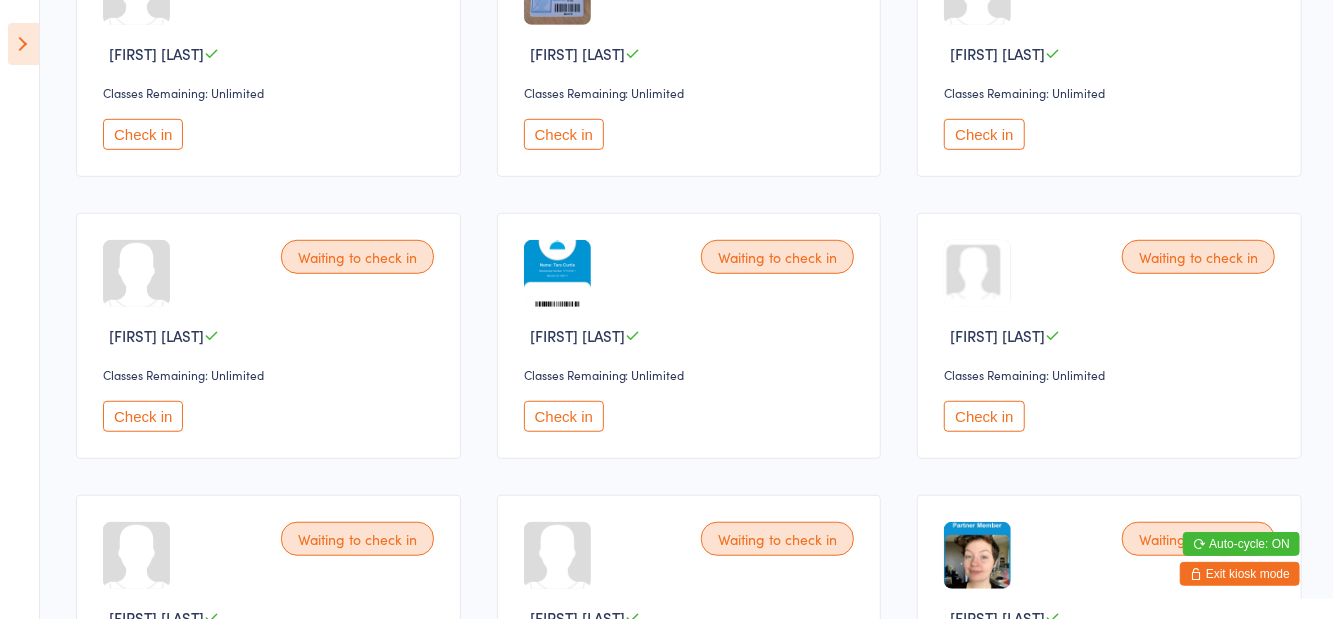 click on "Check in" at bounding box center [564, 416] 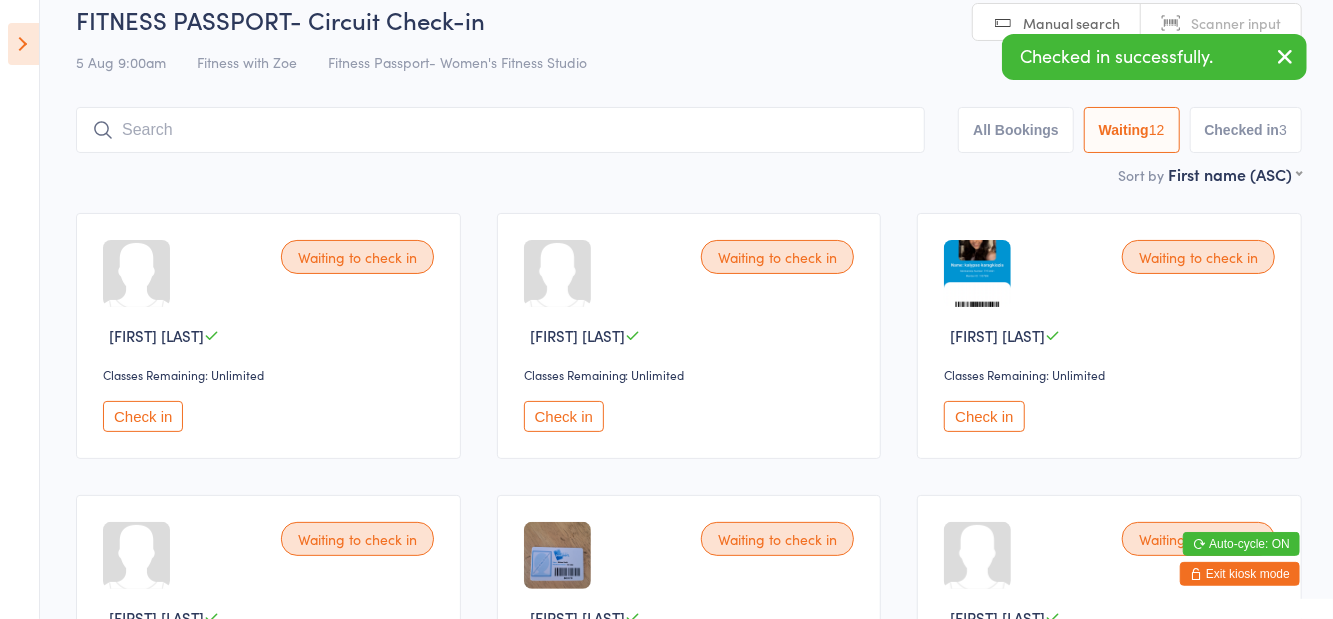 scroll, scrollTop: 0, scrollLeft: 0, axis: both 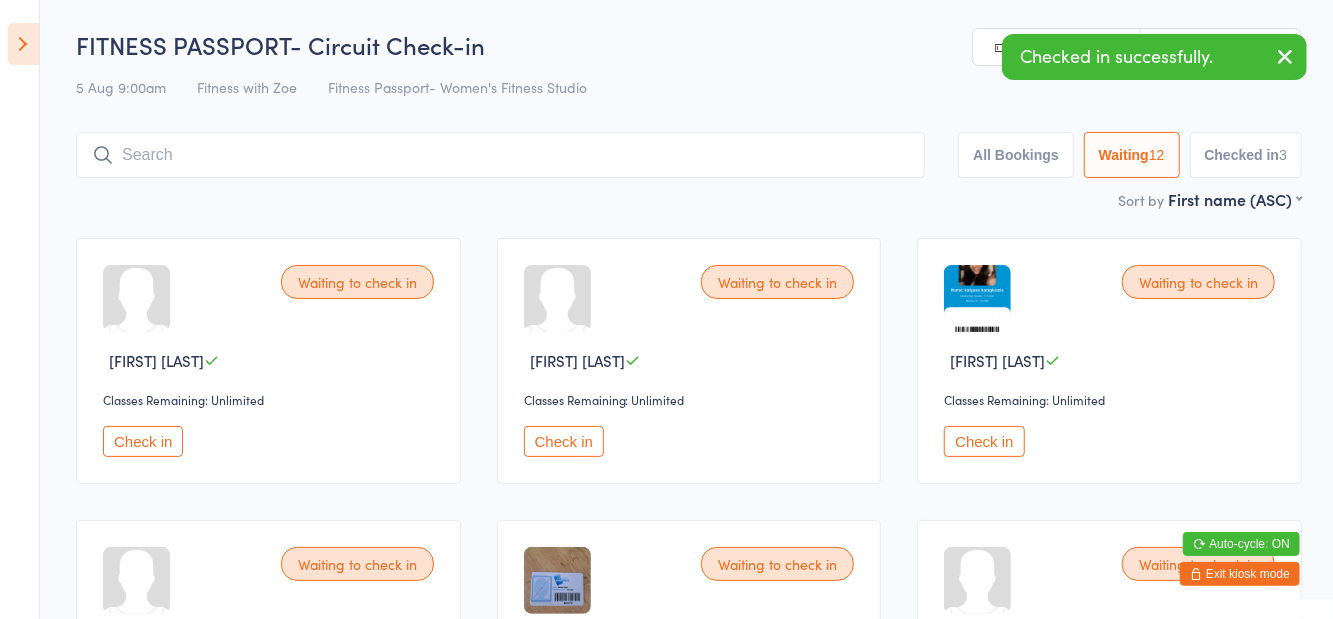 click at bounding box center [500, 155] 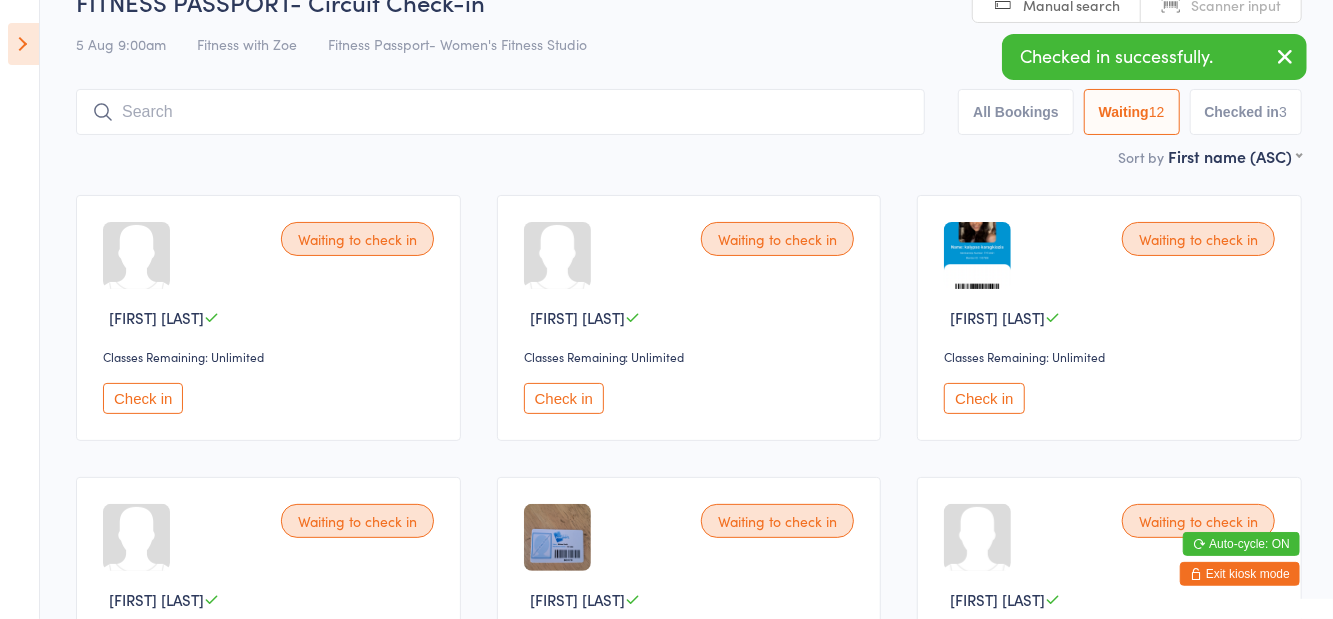 scroll, scrollTop: 22, scrollLeft: 0, axis: vertical 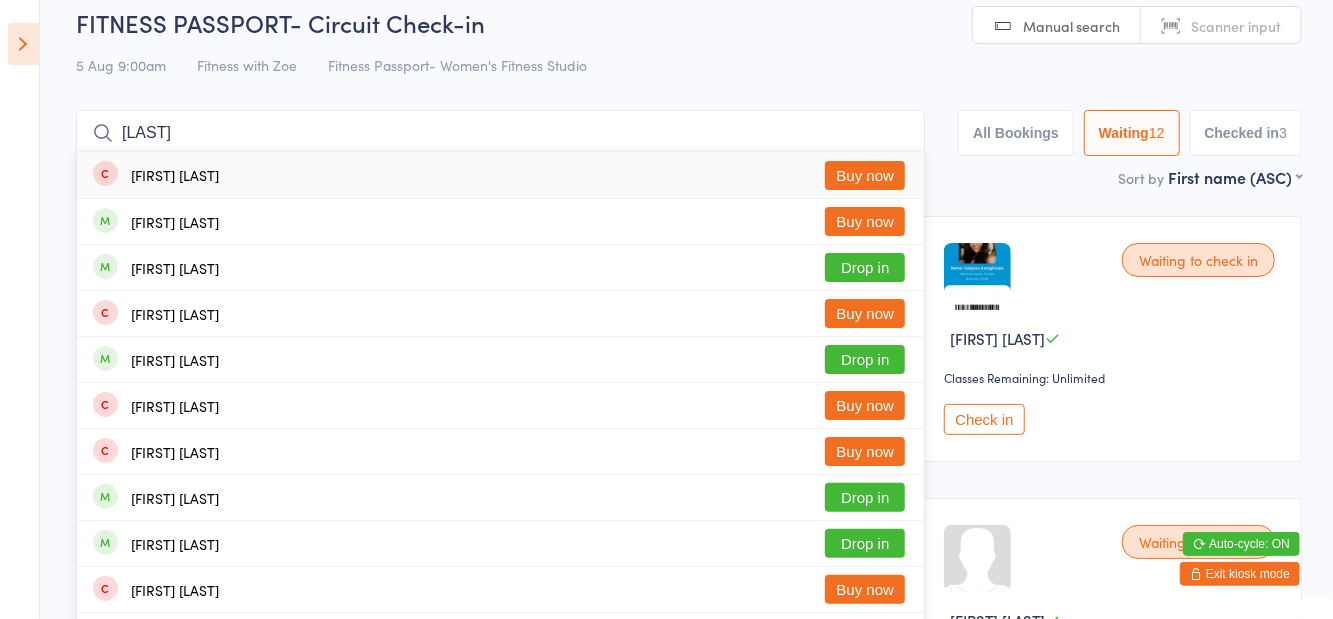 type on "Mckie" 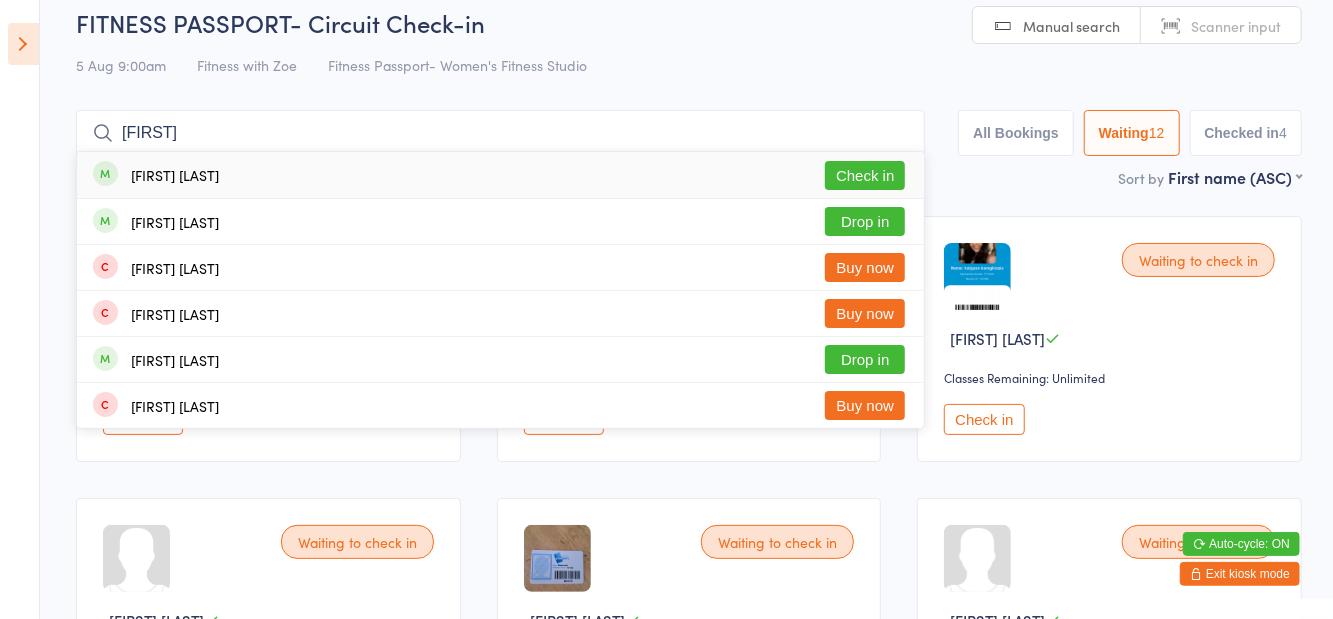 type on "Kalyps" 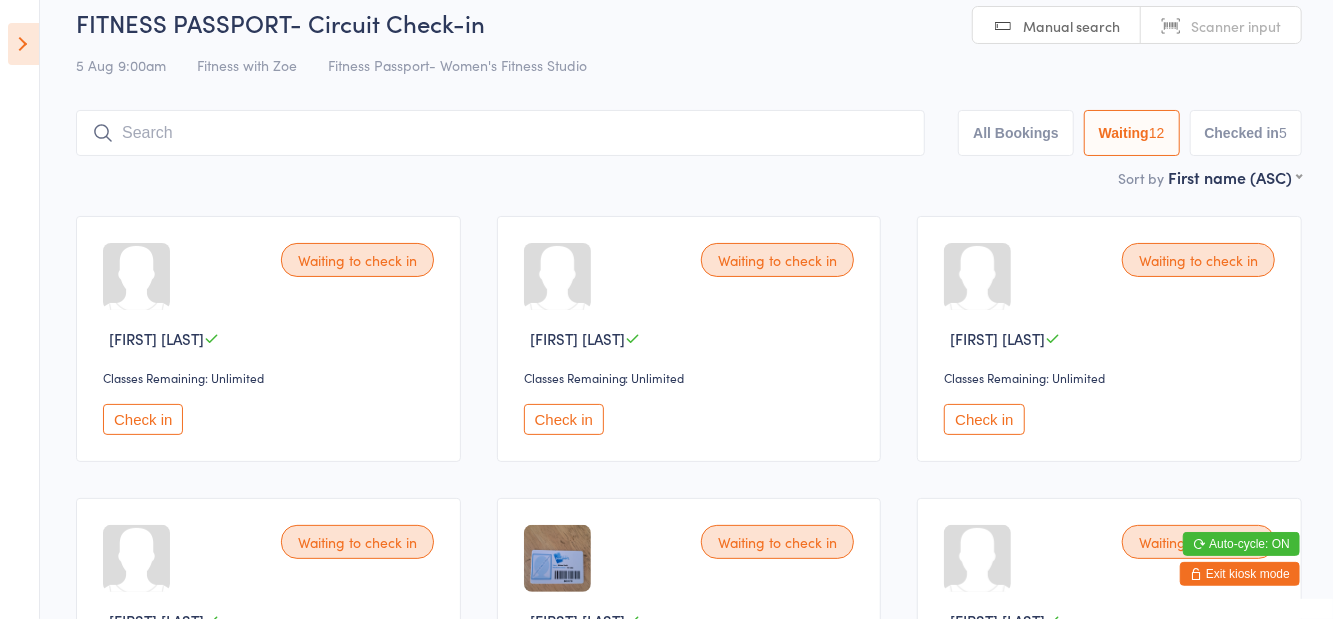 click on "5 Aug 9:00am  Fitness with Zoe  Fitness Passport- Women's Fitness Studio" at bounding box center [689, 65] 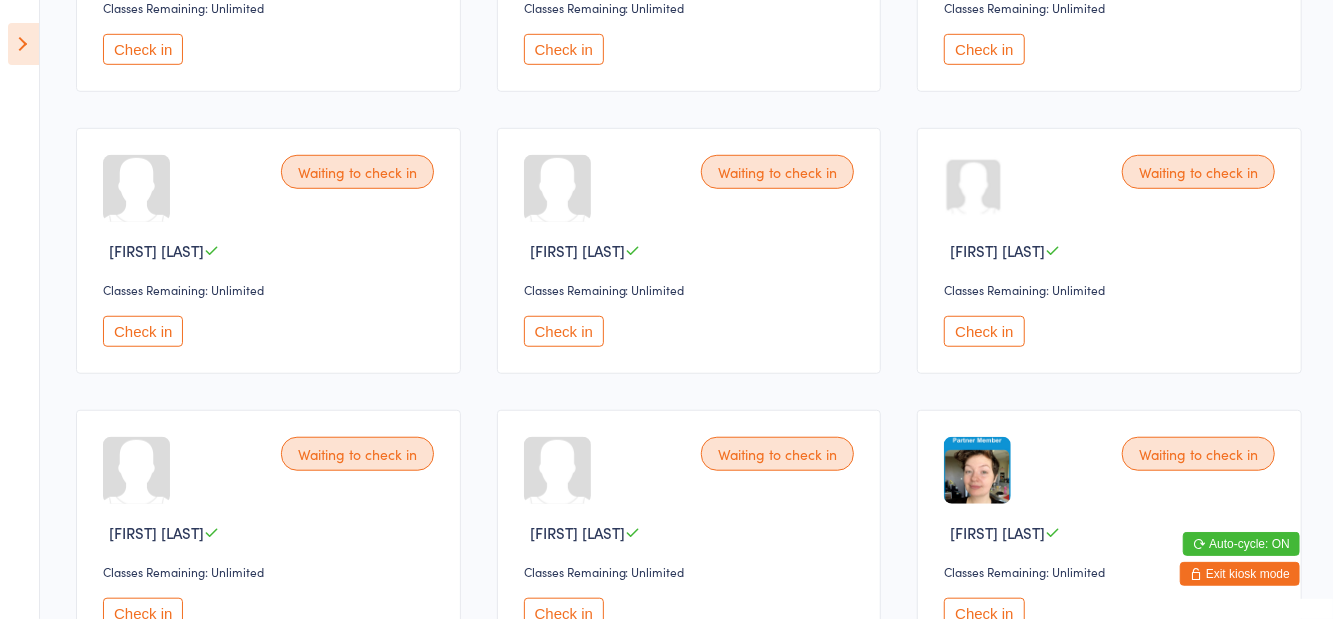 scroll, scrollTop: 751, scrollLeft: 0, axis: vertical 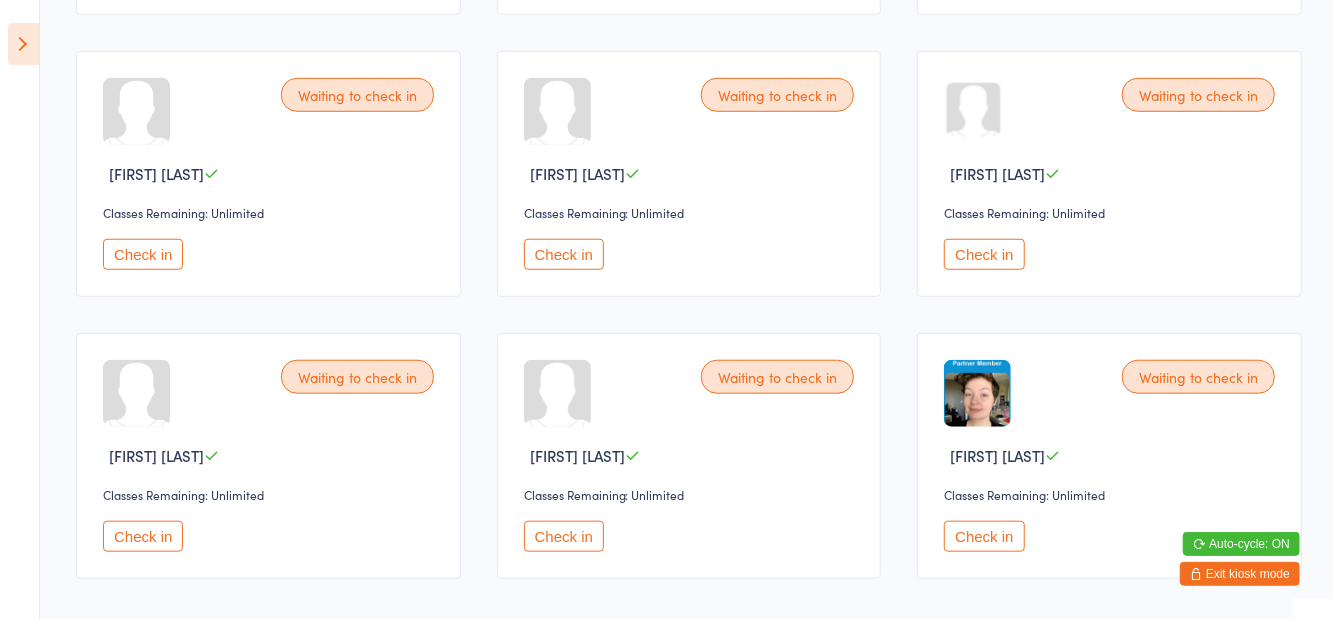 click on "Check in" at bounding box center [984, 536] 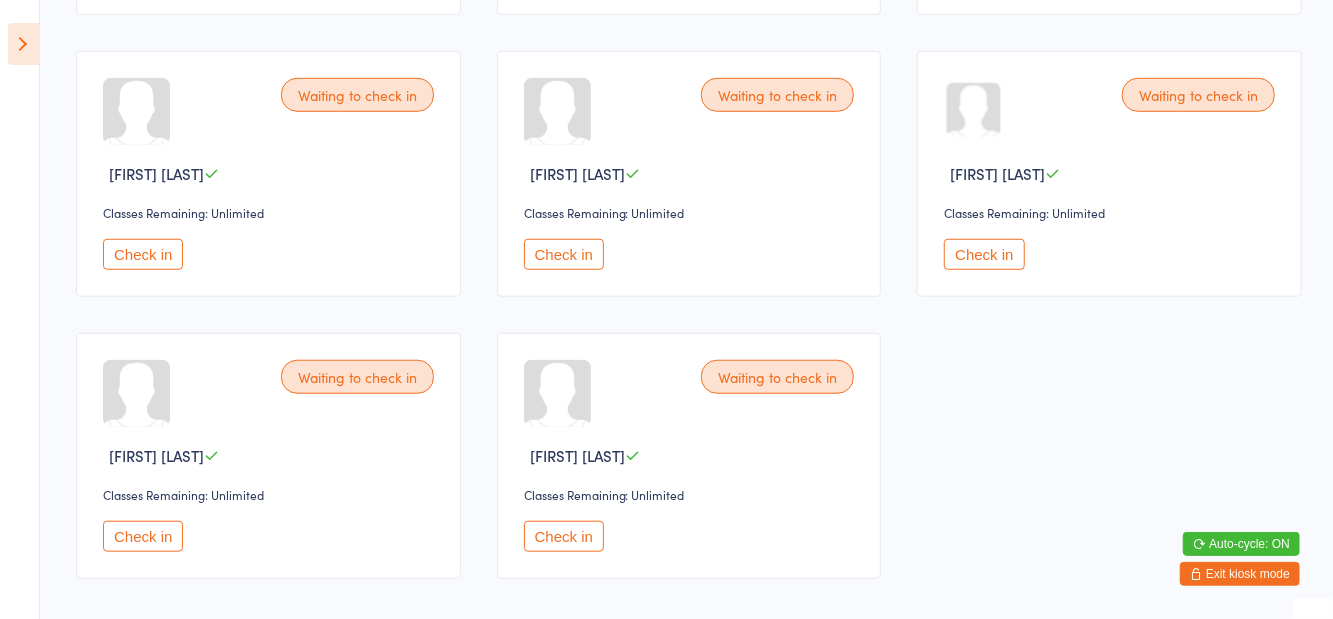 click on "Check in" at bounding box center (143, 536) 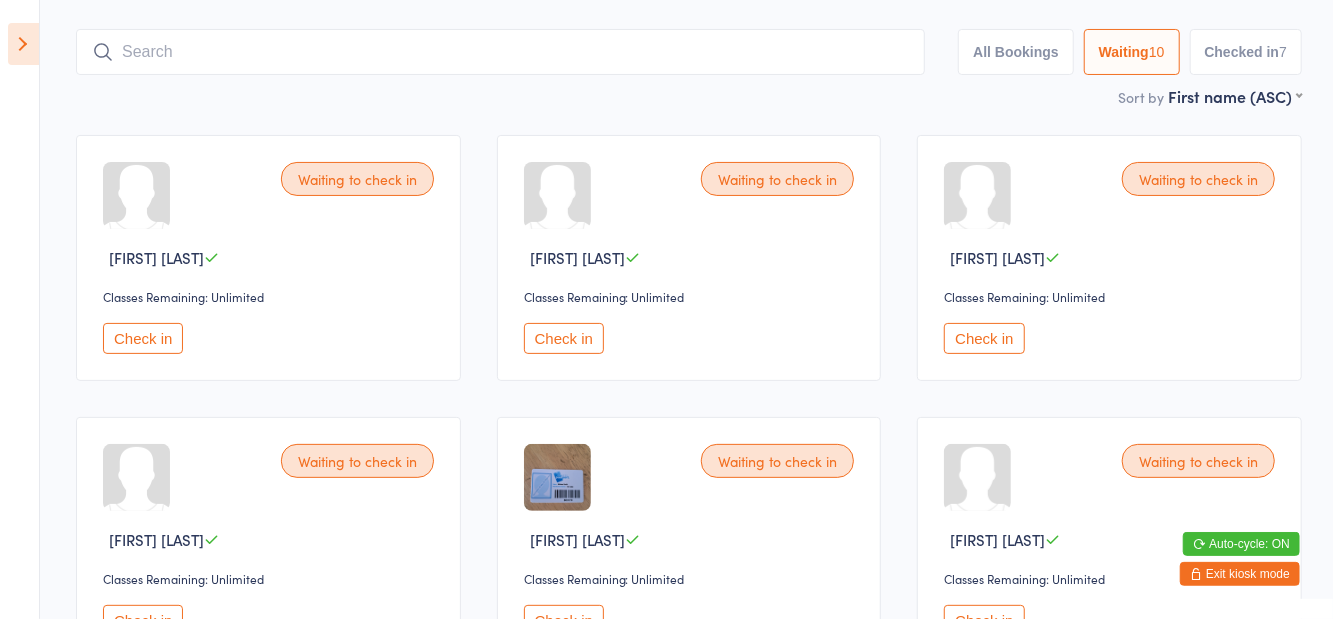 scroll, scrollTop: 60, scrollLeft: 0, axis: vertical 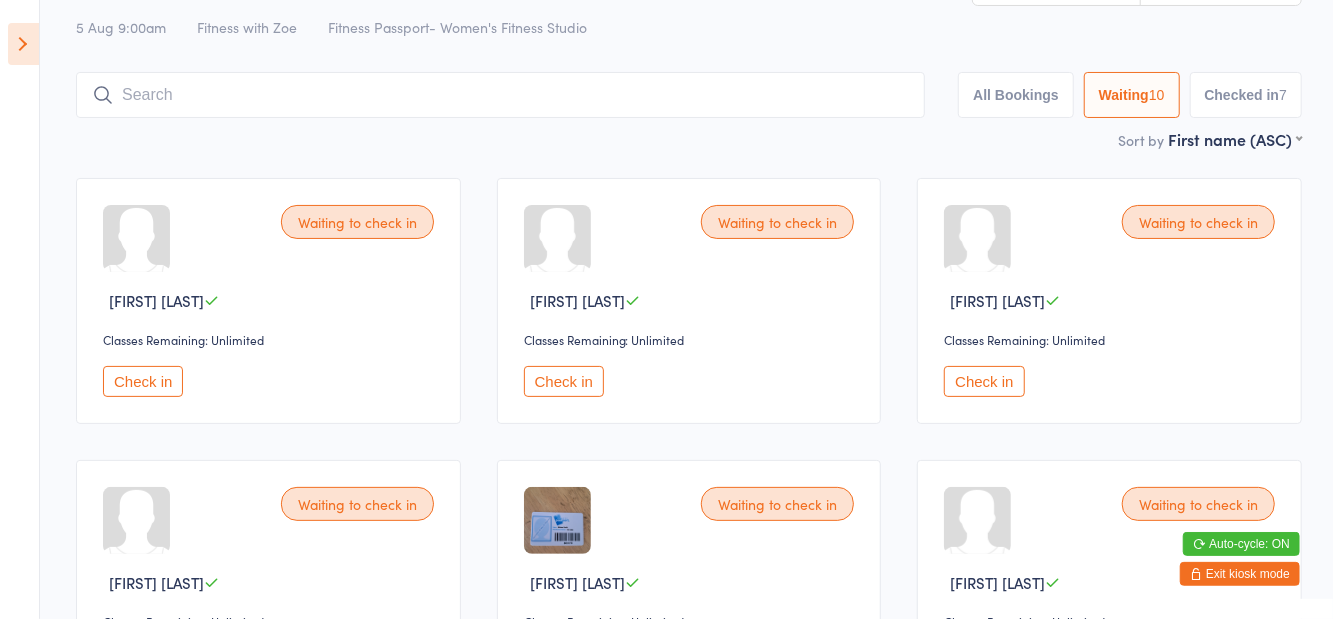 click on "Check in" at bounding box center [143, 381] 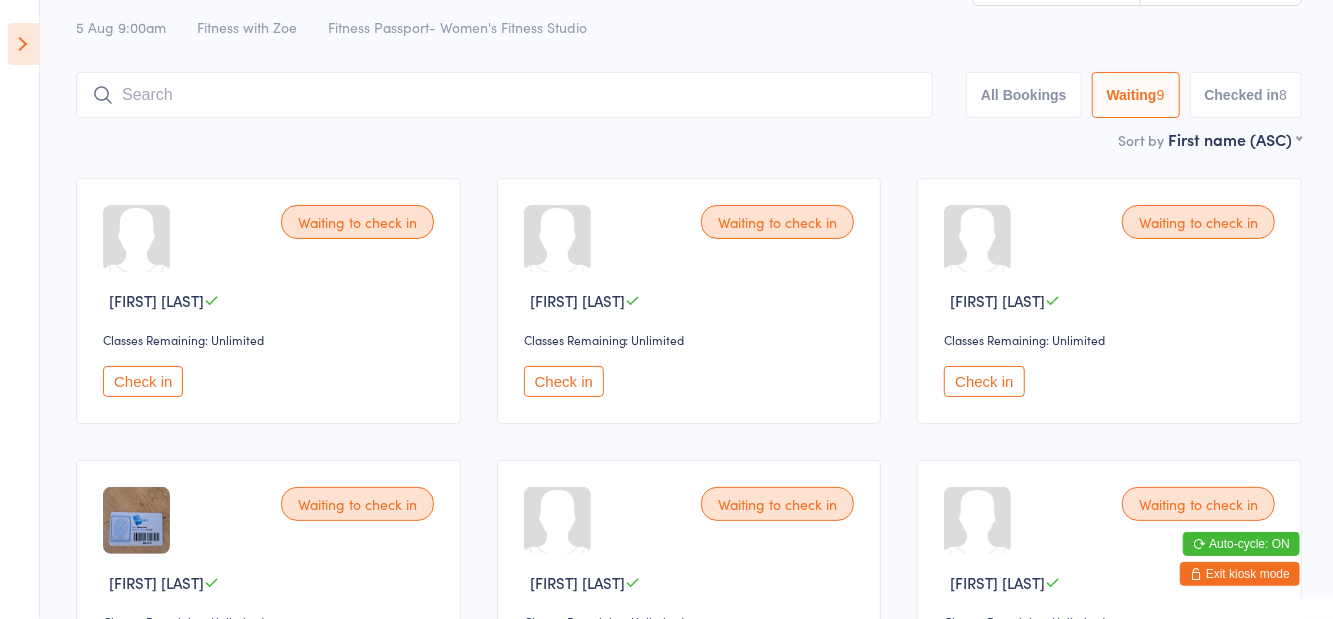 click on "Check in" at bounding box center (564, 381) 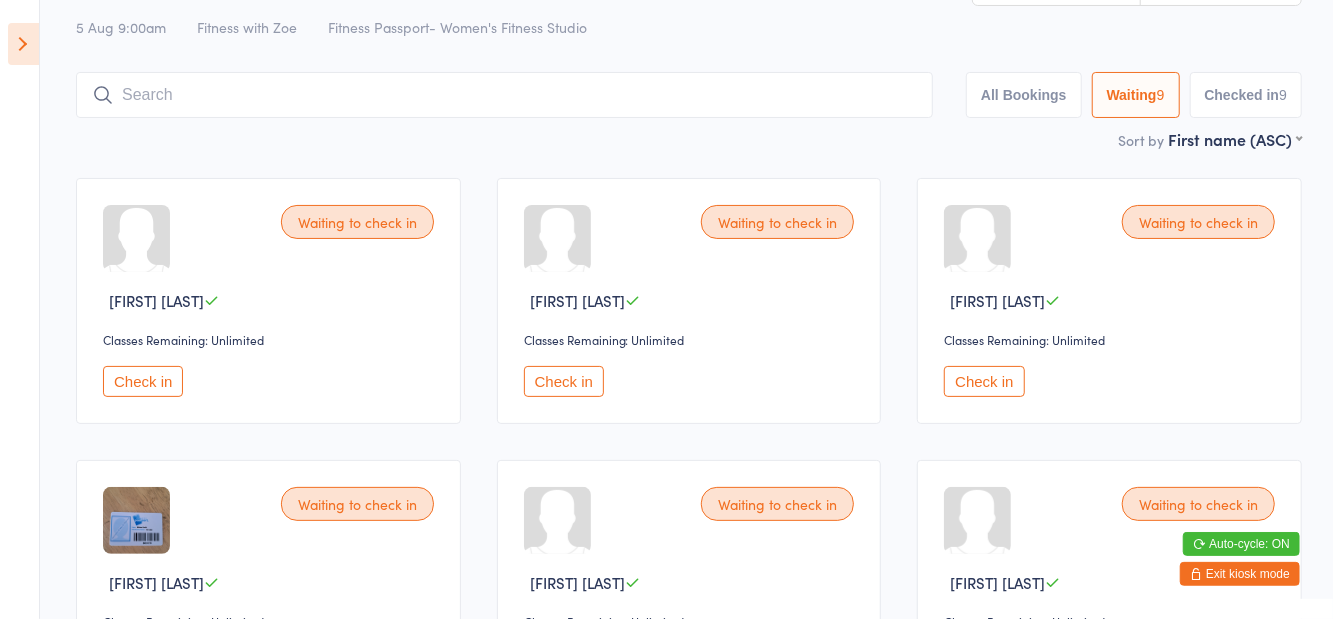 click on "Check in" at bounding box center (143, 381) 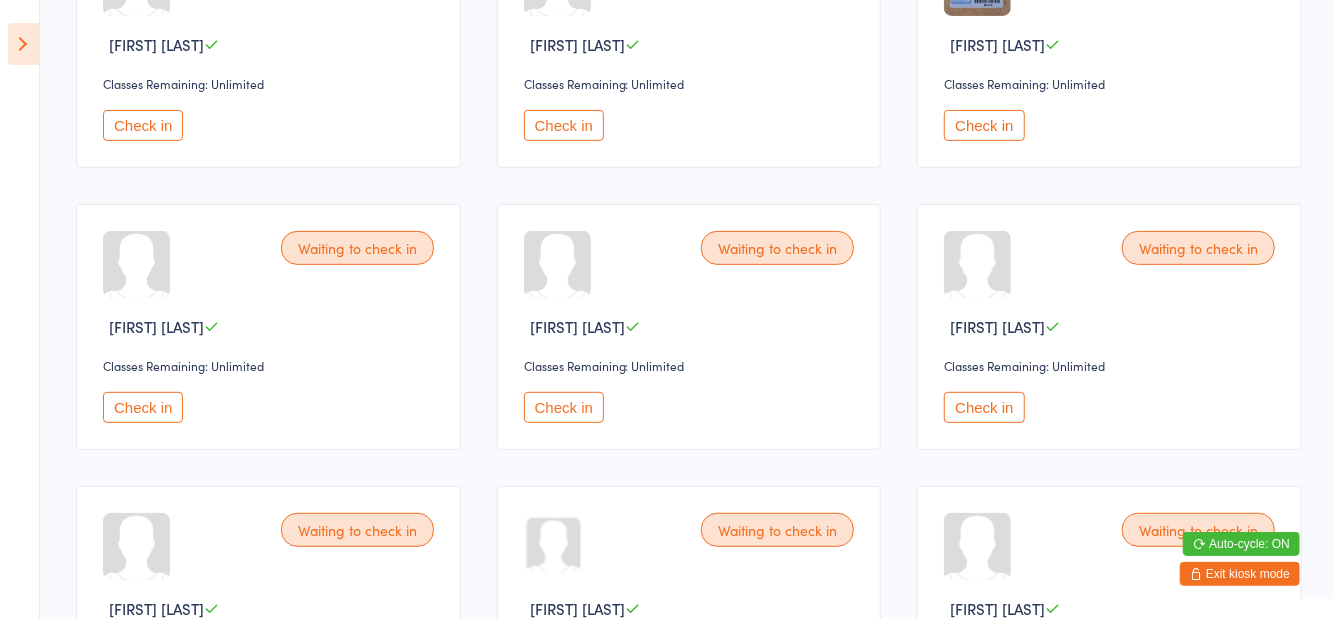 scroll, scrollTop: 312, scrollLeft: 0, axis: vertical 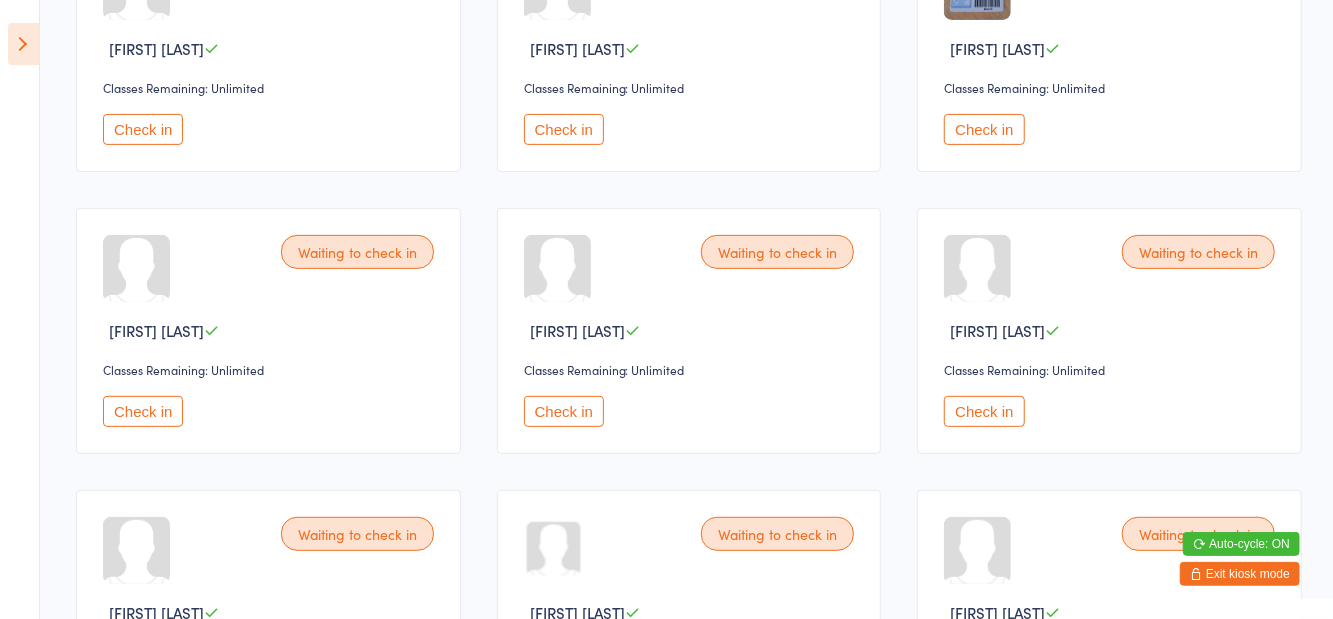 click on "Check in" at bounding box center [984, 411] 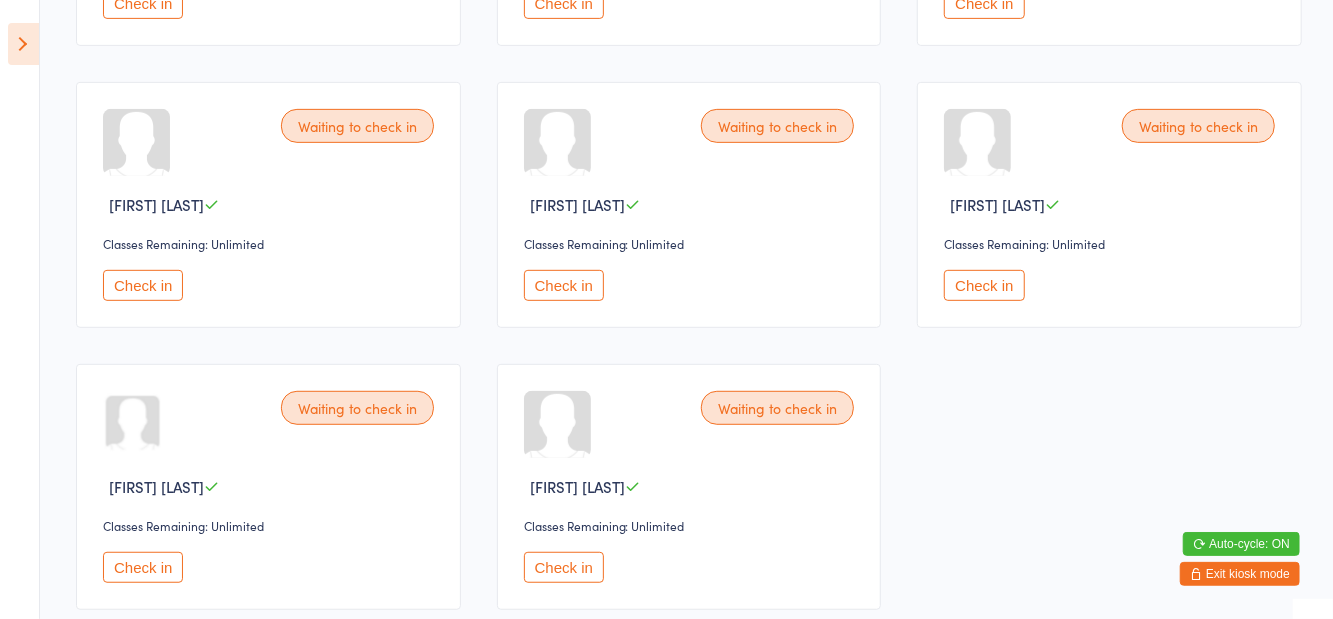 scroll, scrollTop: 444, scrollLeft: 0, axis: vertical 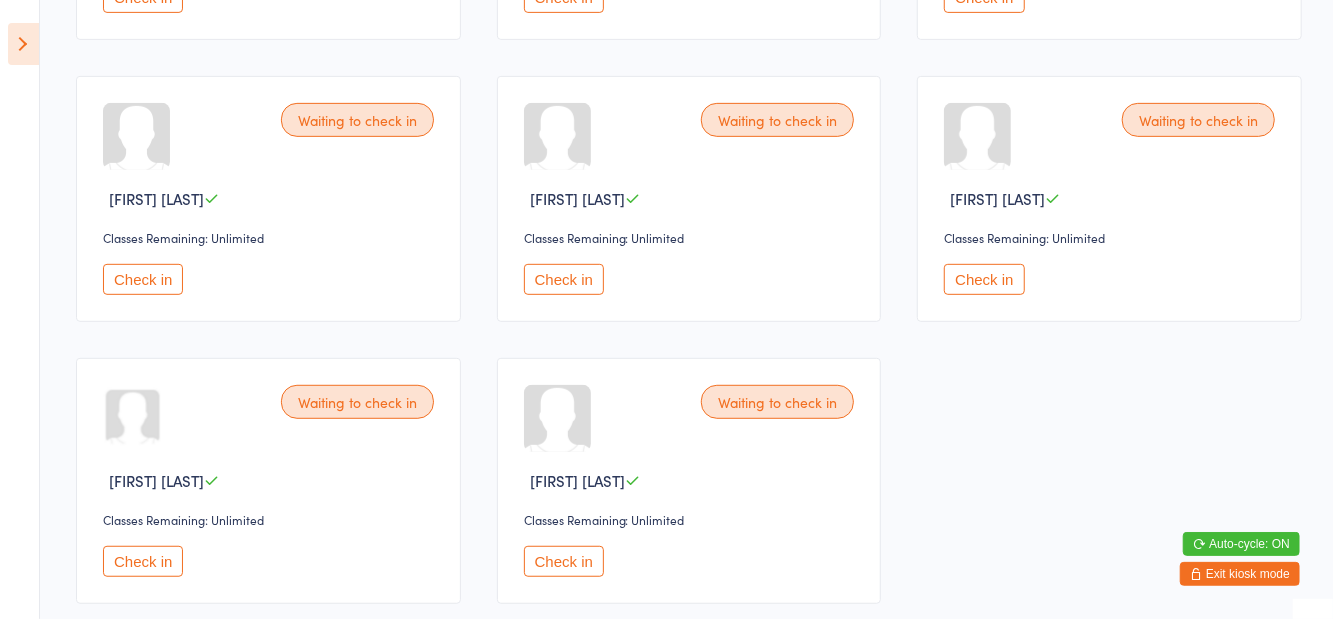 click on "Check in" at bounding box center [564, 561] 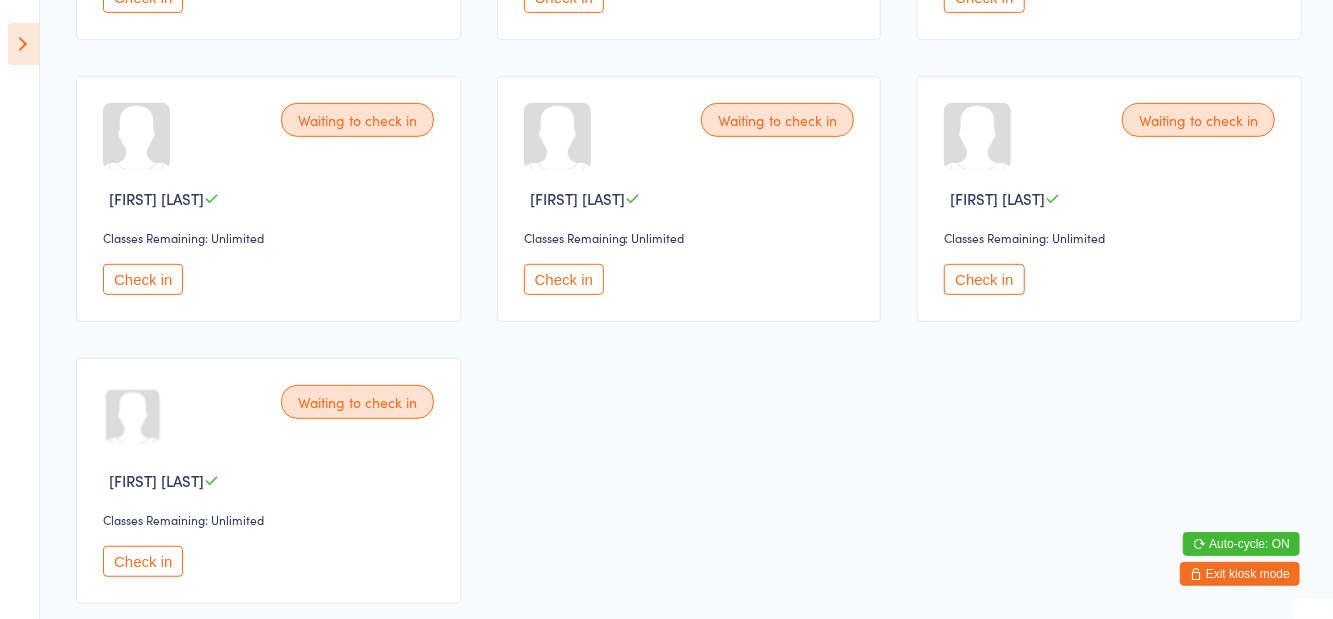 click on "Check in" at bounding box center [143, 561] 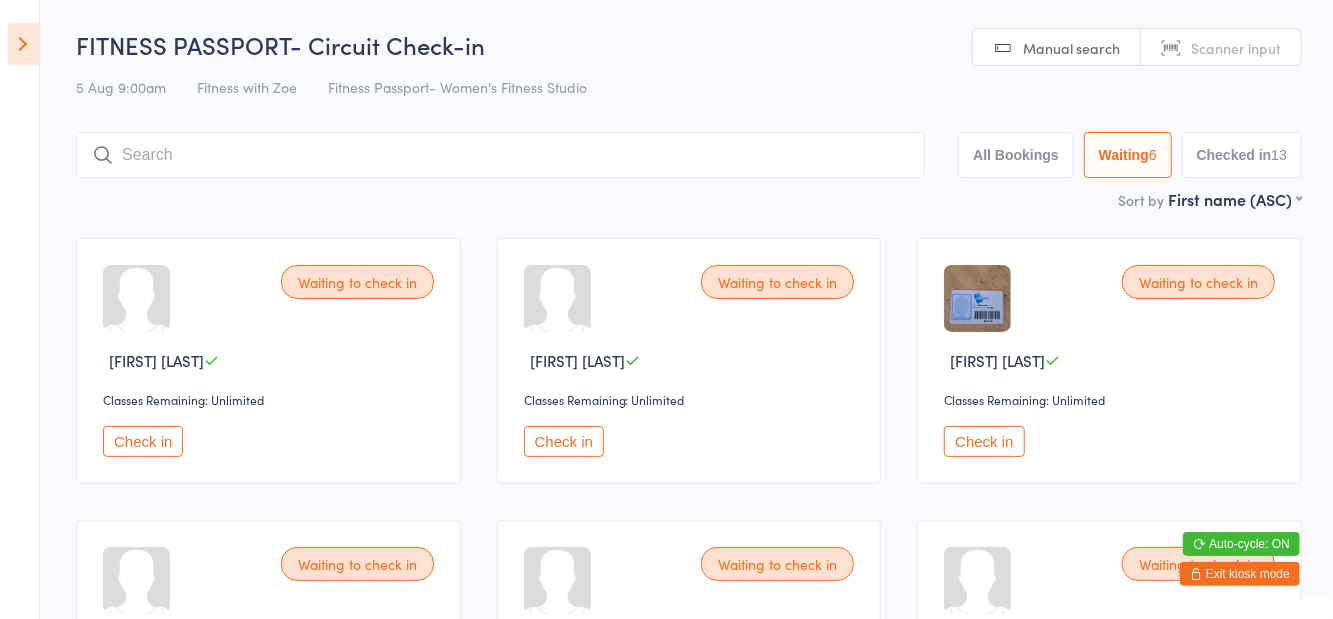 scroll, scrollTop: 189, scrollLeft: 0, axis: vertical 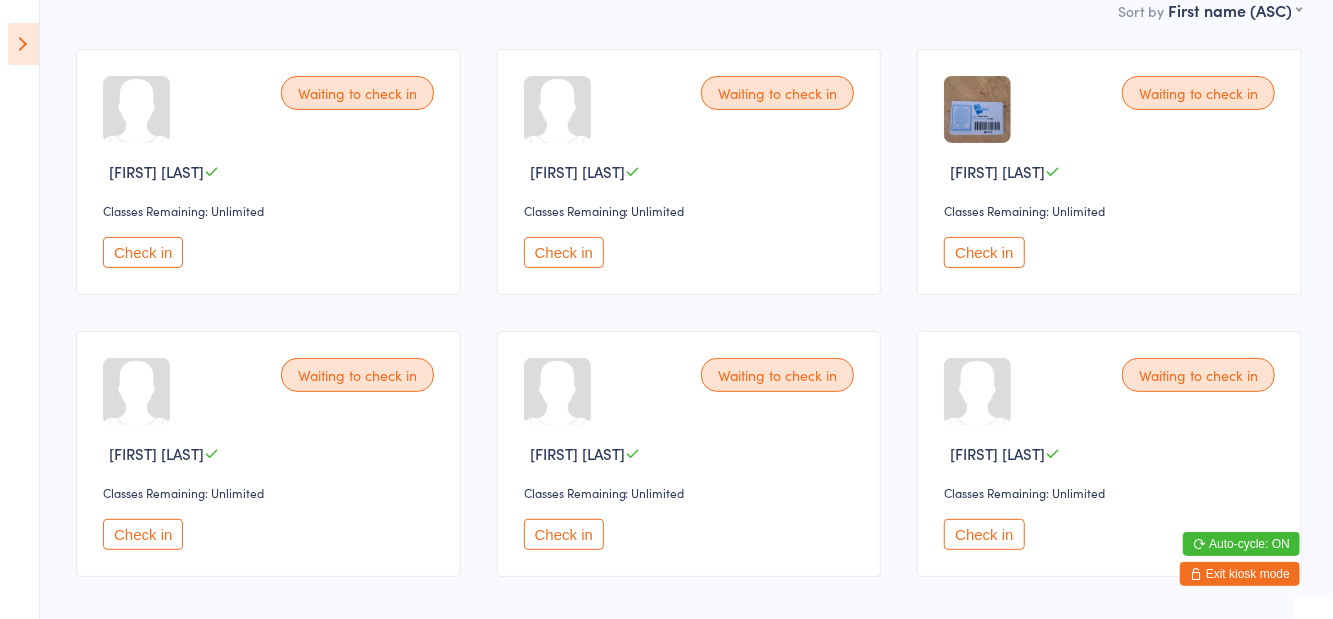 click on "Check in" at bounding box center (984, 534) 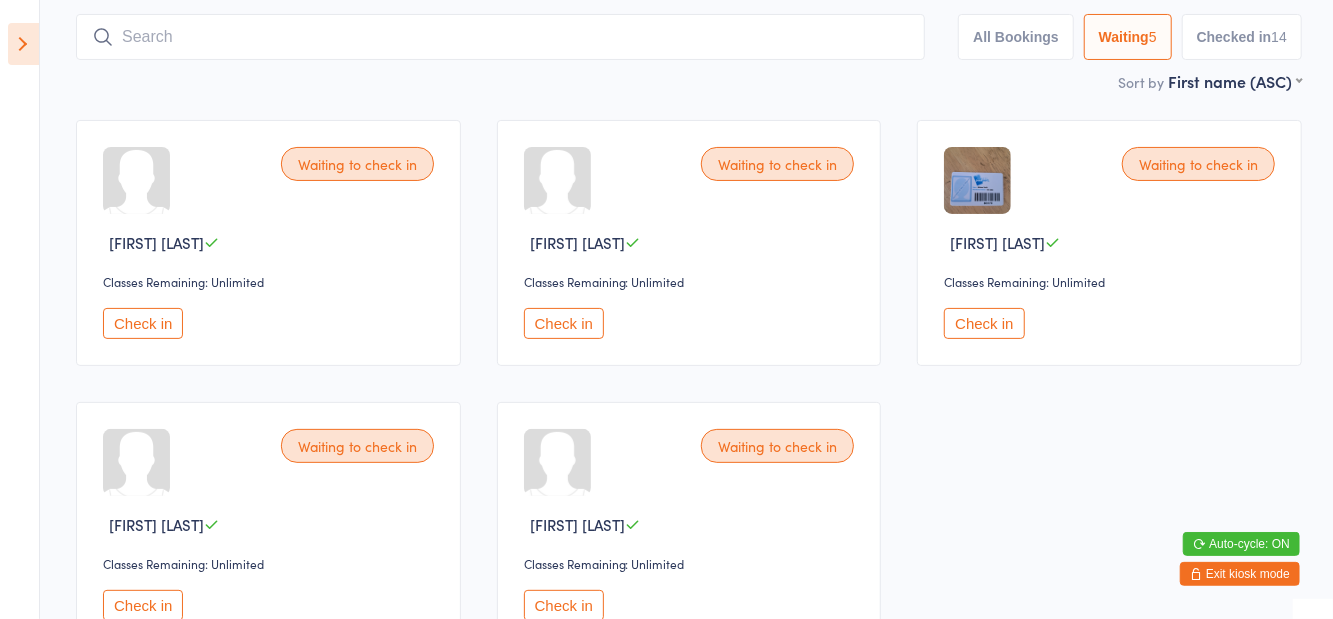 scroll, scrollTop: 124, scrollLeft: 0, axis: vertical 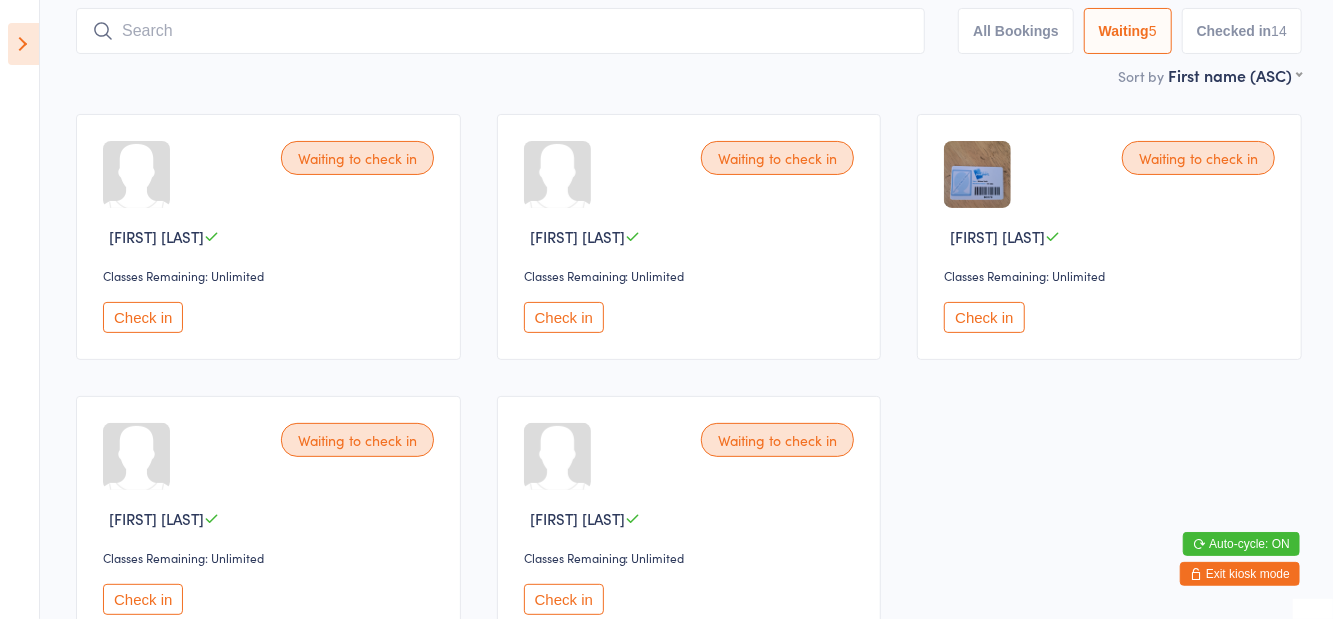 click on "Check in" at bounding box center (143, 599) 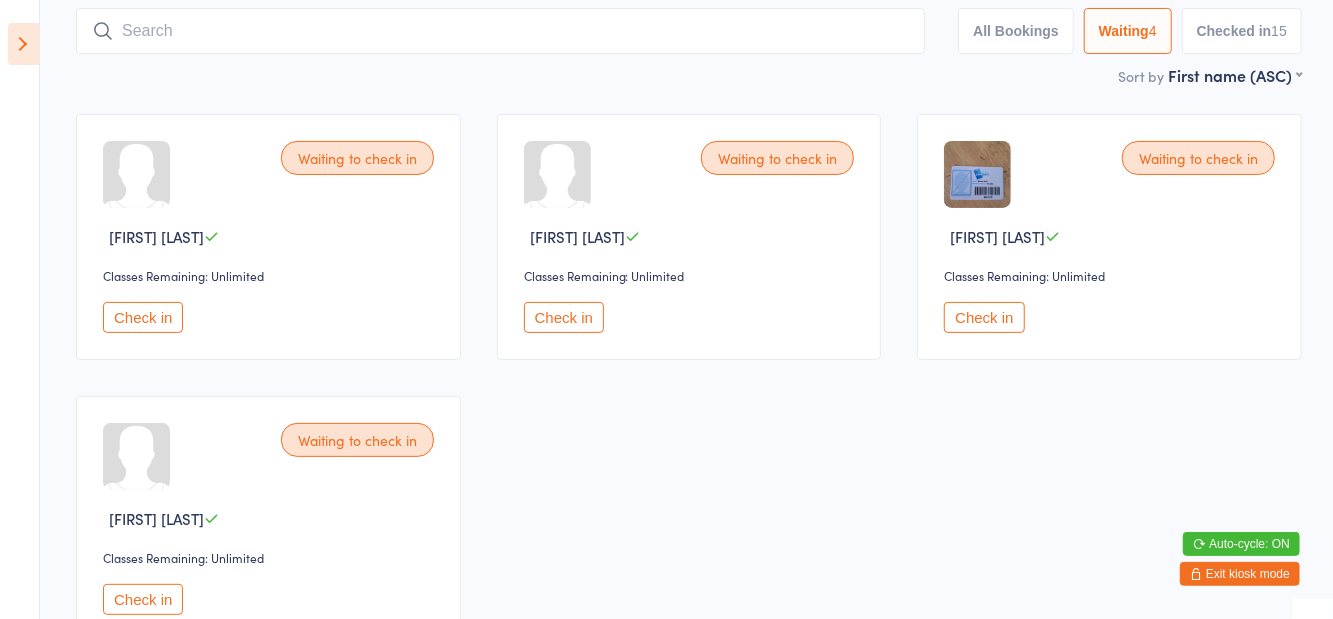 click on "Check in" at bounding box center (143, 599) 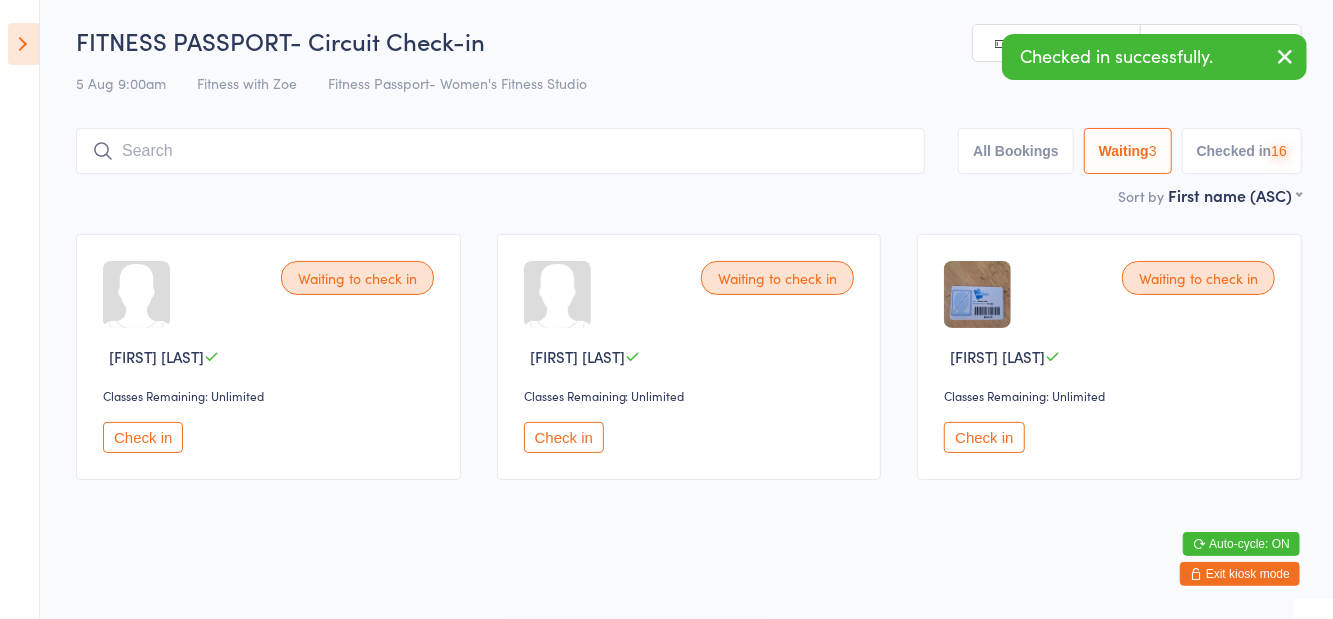 scroll, scrollTop: 0, scrollLeft: 0, axis: both 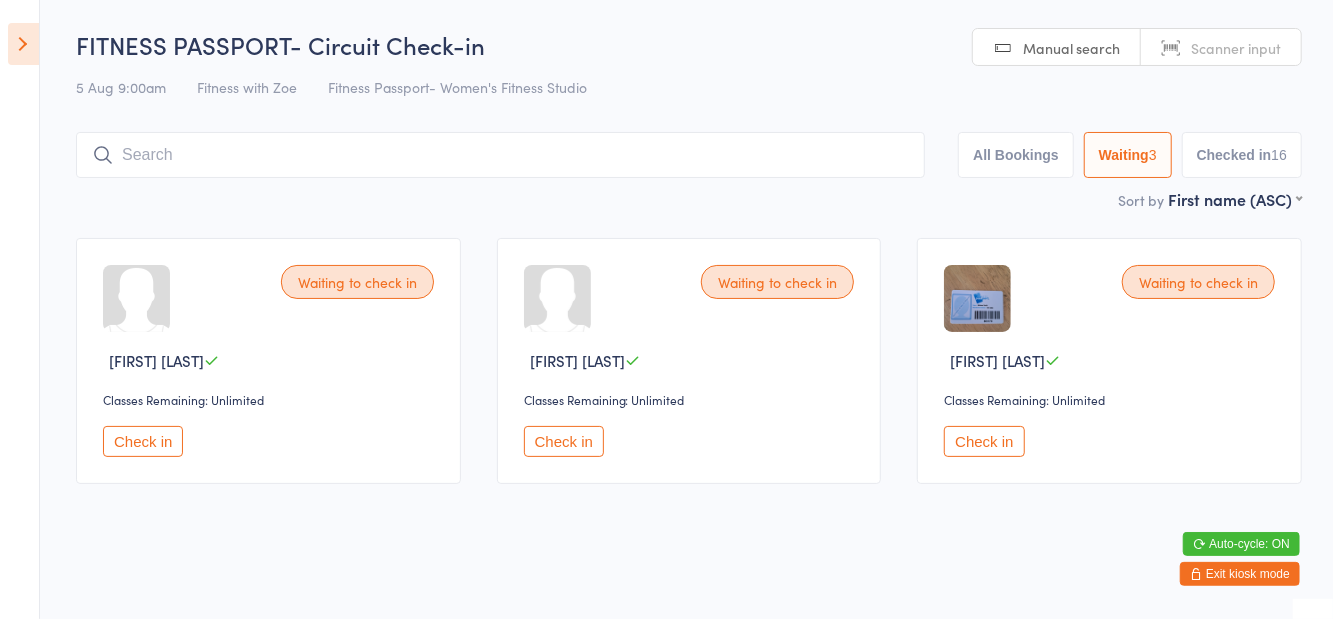 click at bounding box center (500, 155) 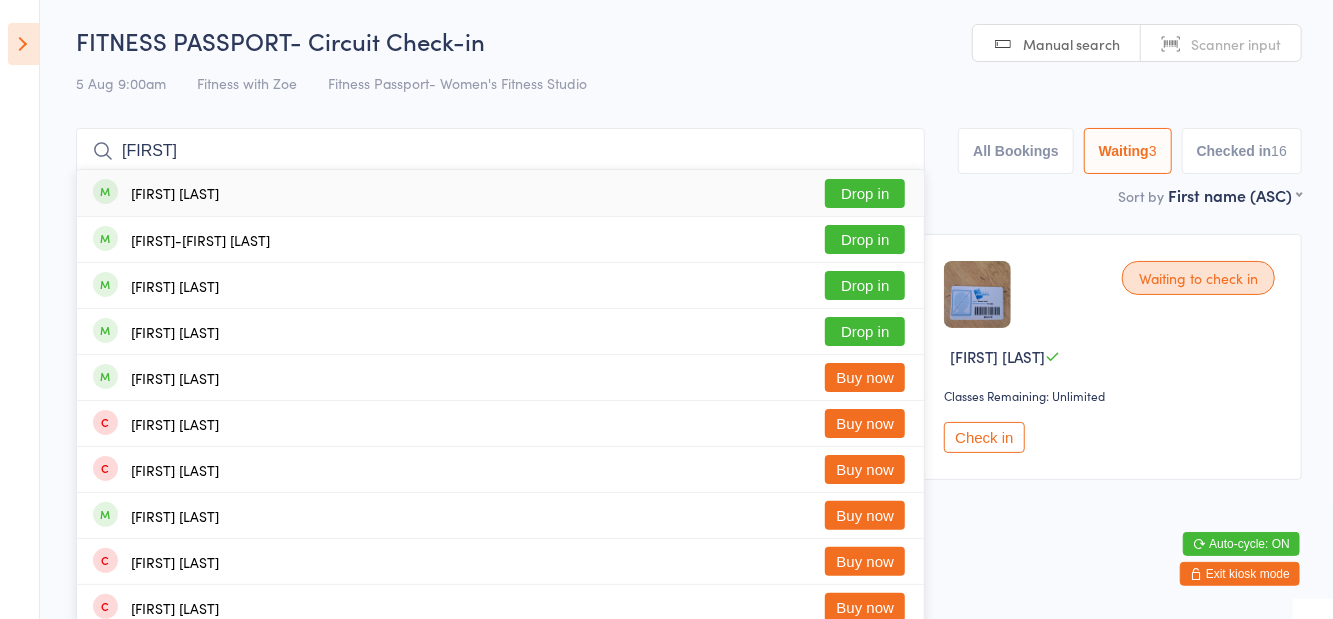 type on "Keri" 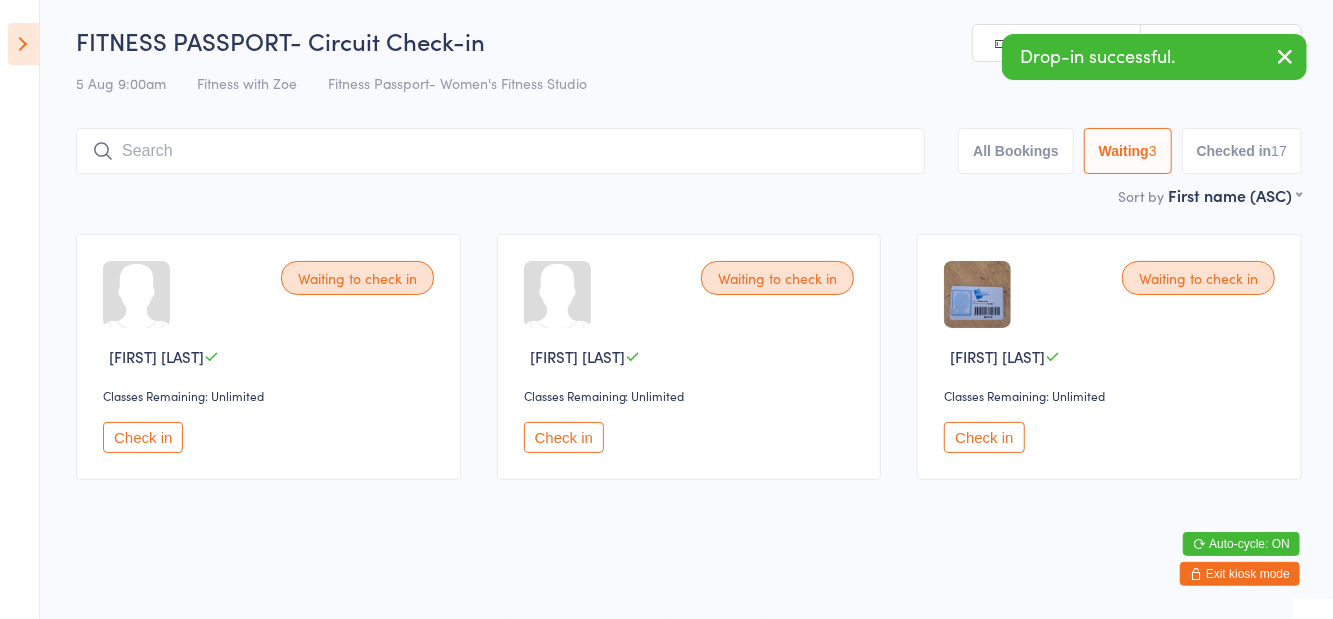 click on "FITNESS PASSPORT- Circuit Check-in 5 Aug 9:00am  Fitness with Zoe  Fitness Passport- Women's Fitness Studio  Manual search Scanner input All Bookings Waiting  3 Checked in  17 Sort by   First name (ASC) First name (ASC) First name (DESC) Last name (ASC) Last name (DESC) Waiting to check in Jay Vinson  Classes Remaining: Unlimited   Check in Waiting to check in Maddison Lange  Classes Remaining: Unlimited   Check in Waiting to check in Melissa Smith  Classes Remaining: Unlimited   Check in" at bounding box center (689, 261) 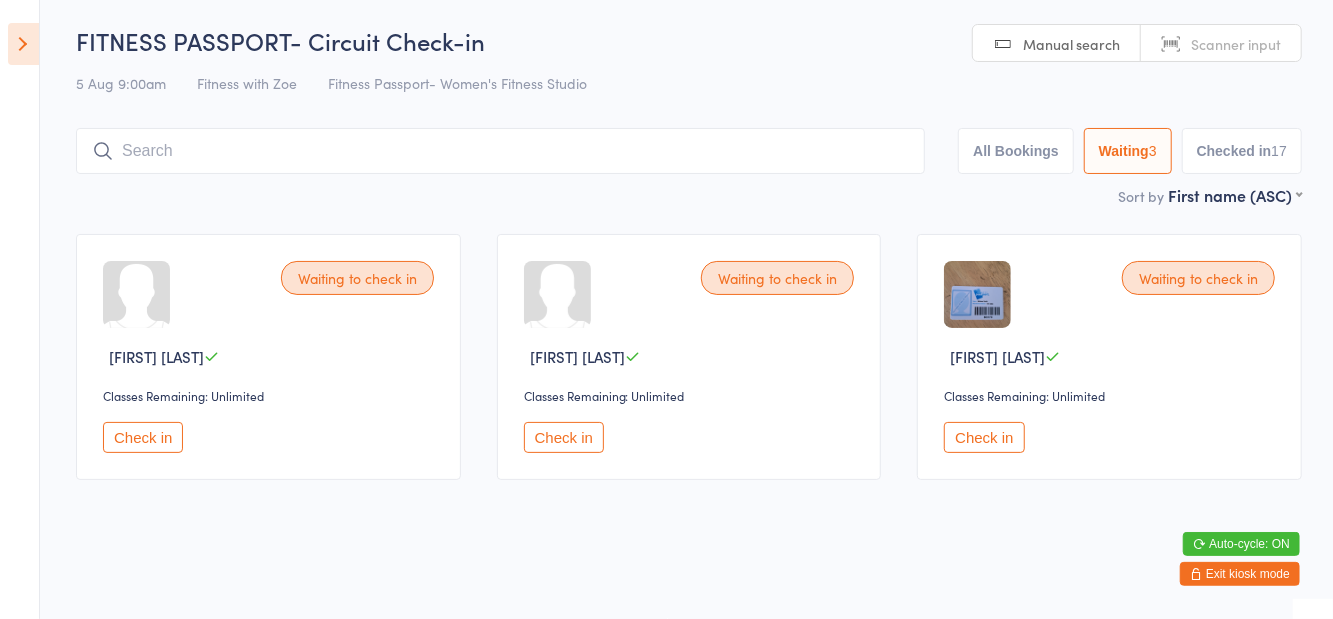 click on "Check in" at bounding box center (984, 437) 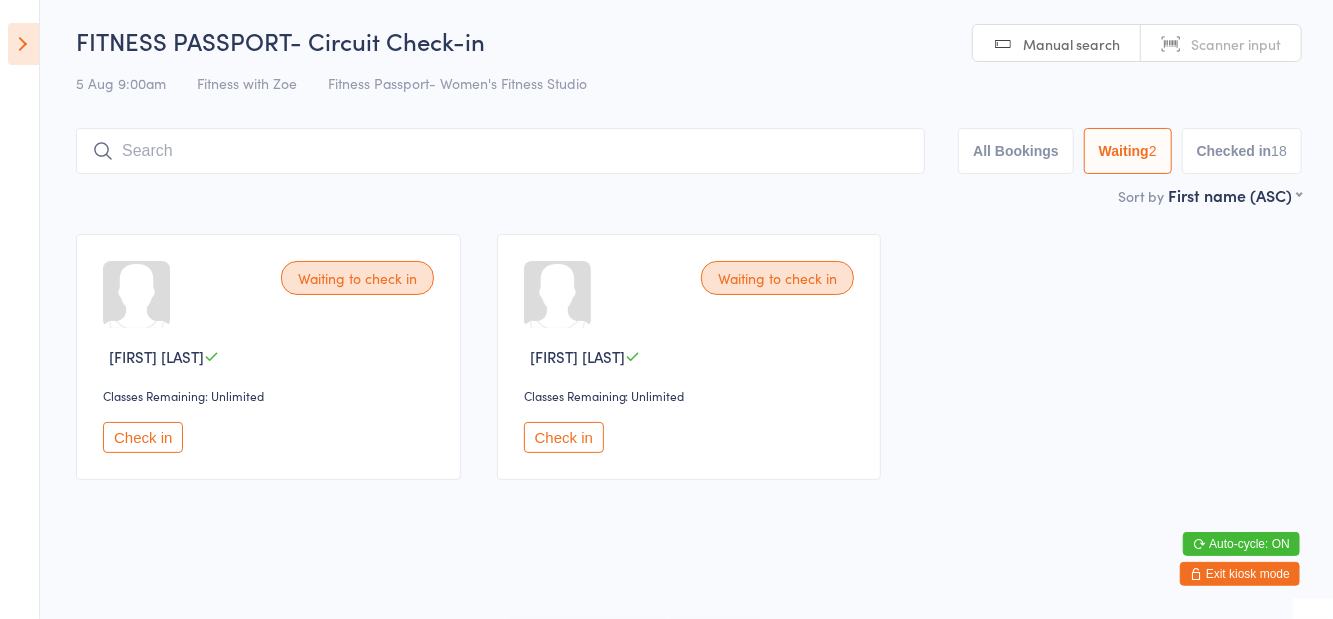click at bounding box center [500, 151] 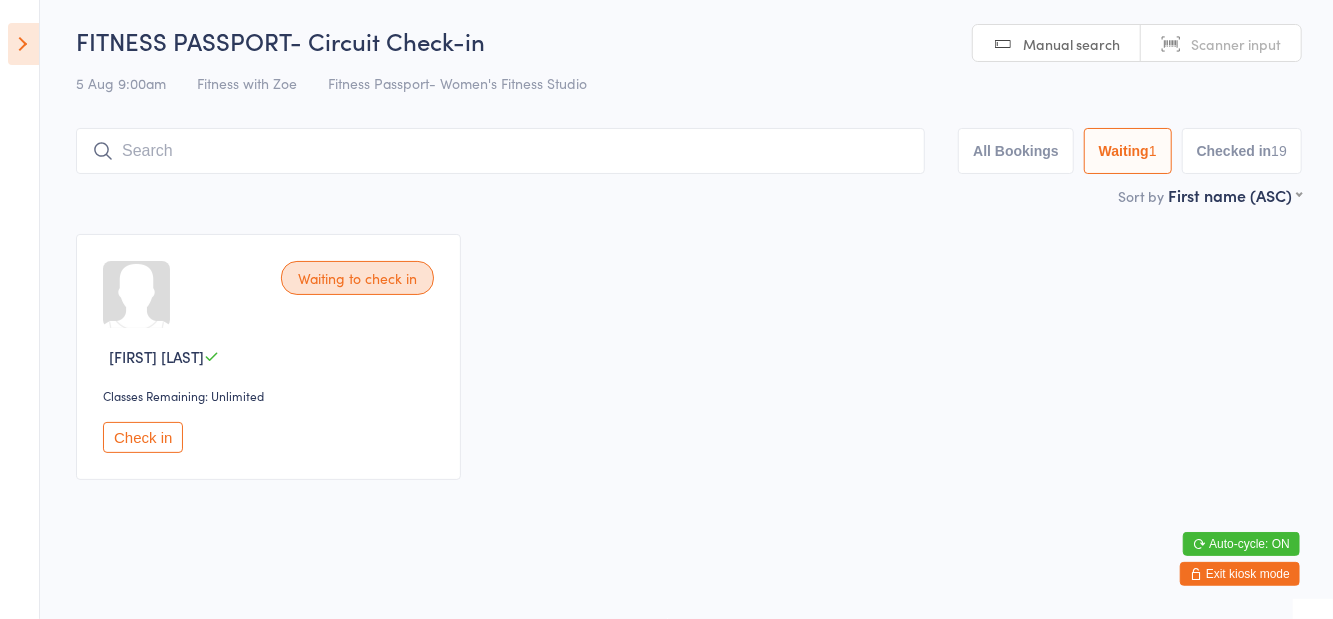 scroll, scrollTop: 0, scrollLeft: 0, axis: both 